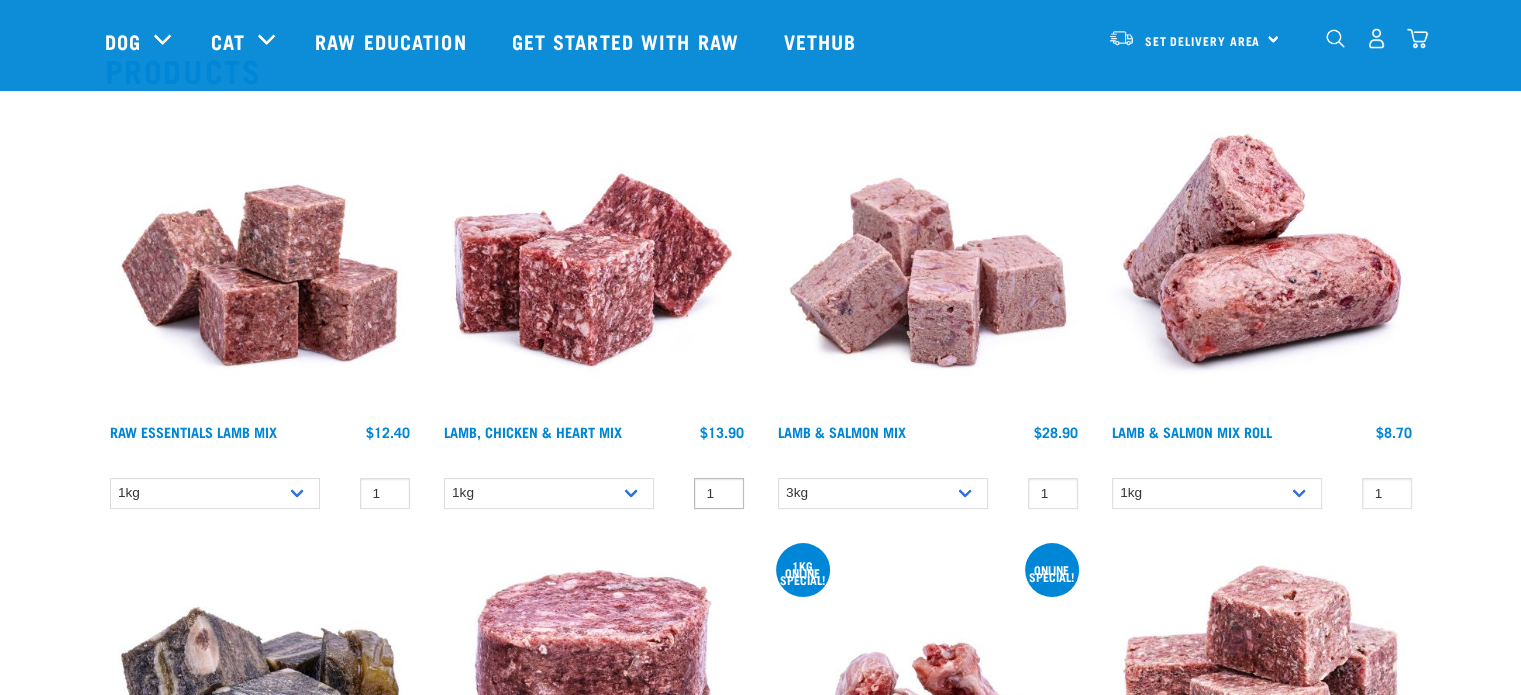 scroll, scrollTop: 400, scrollLeft: 0, axis: vertical 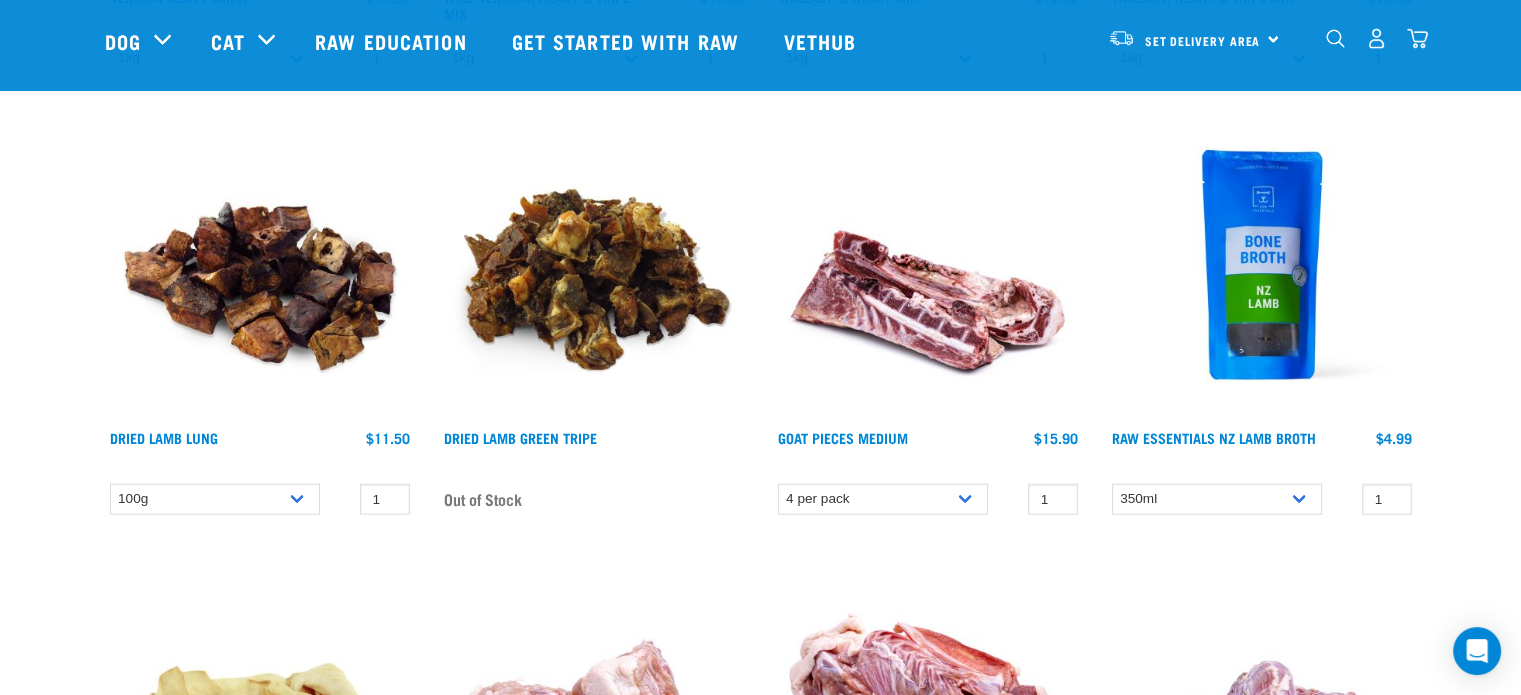 click at bounding box center (1262, 265) 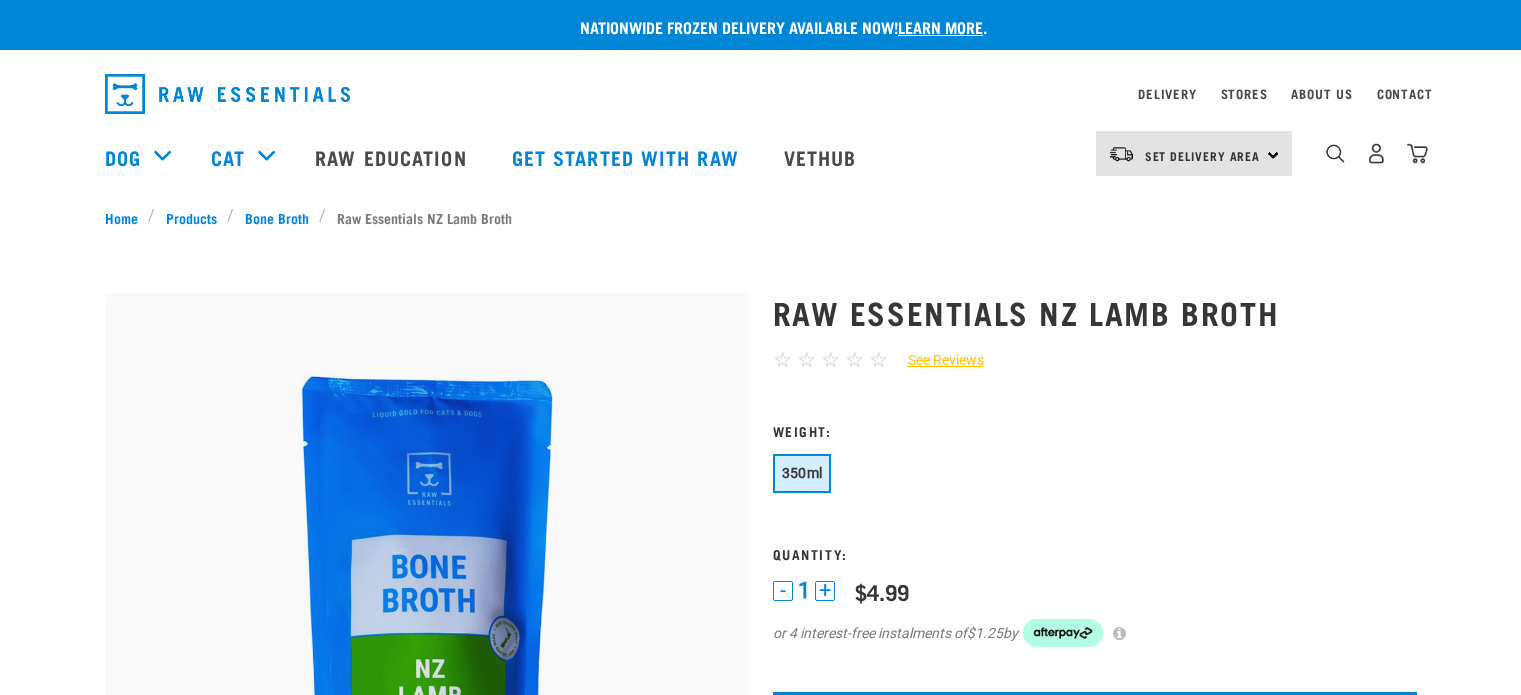 scroll, scrollTop: 0, scrollLeft: 0, axis: both 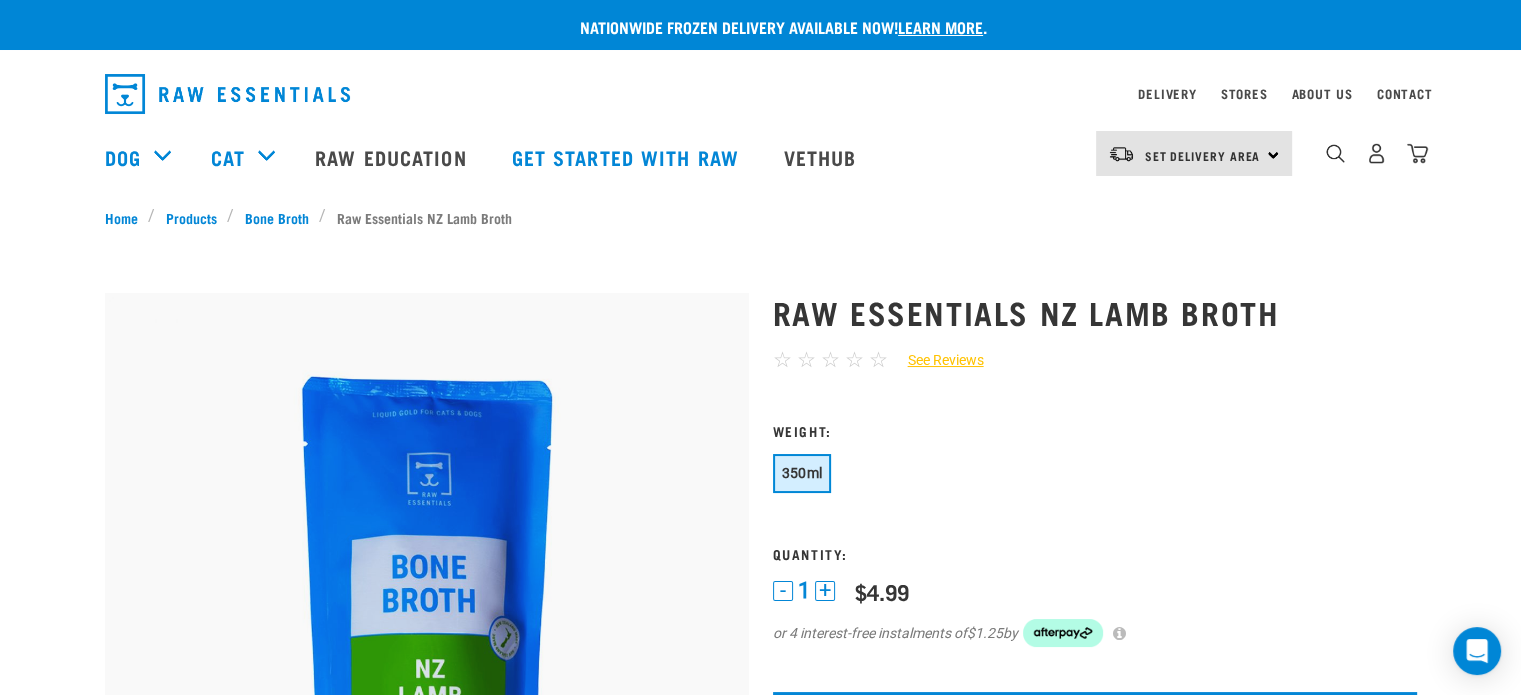 click on "+" at bounding box center [825, 591] 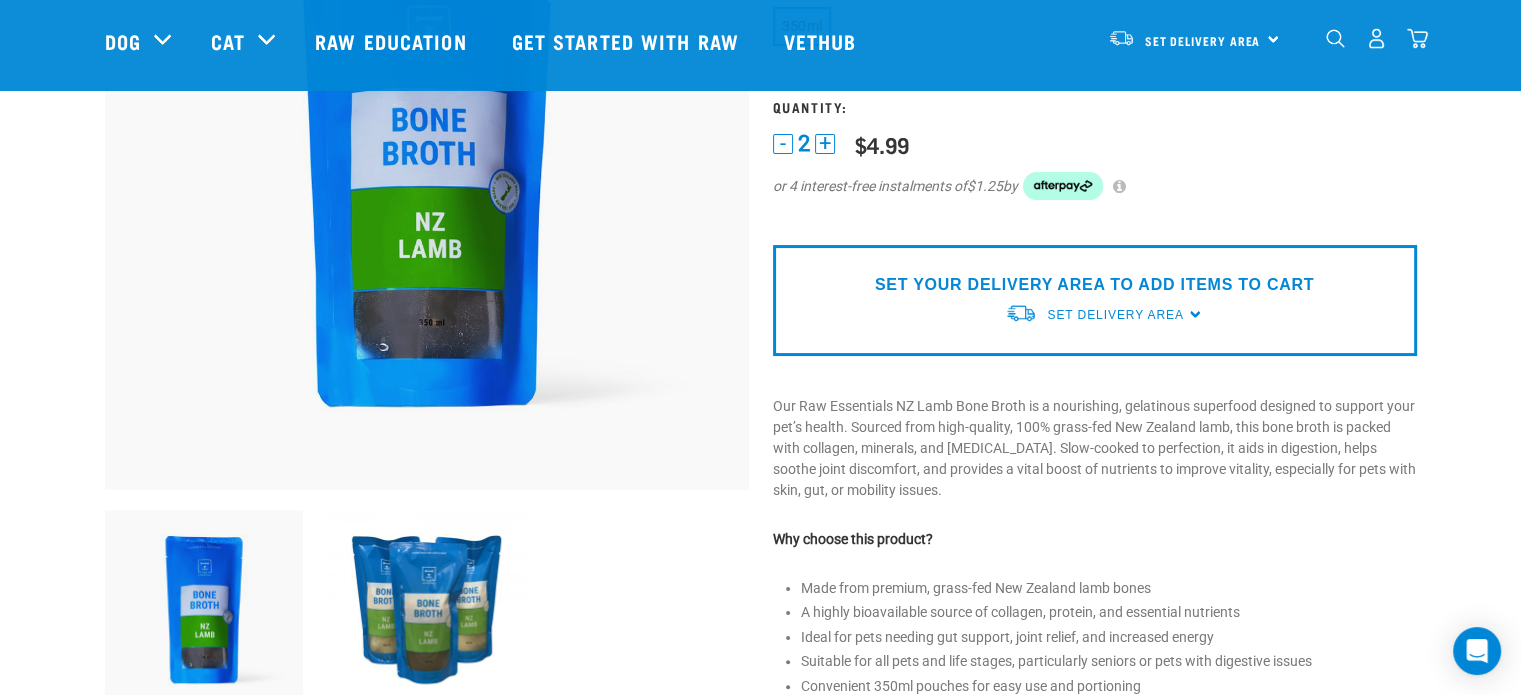 scroll, scrollTop: 200, scrollLeft: 0, axis: vertical 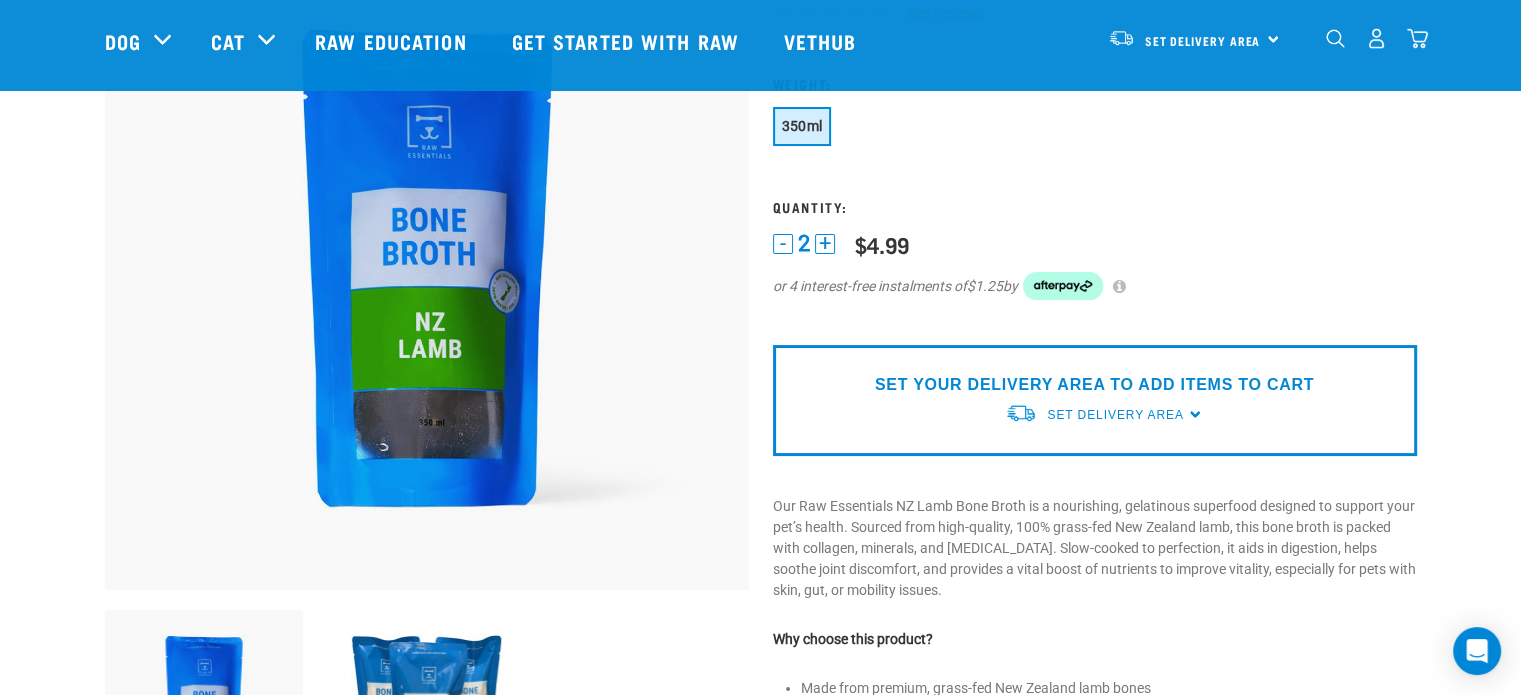 click on "Set Delivery Area" at bounding box center [1115, 415] 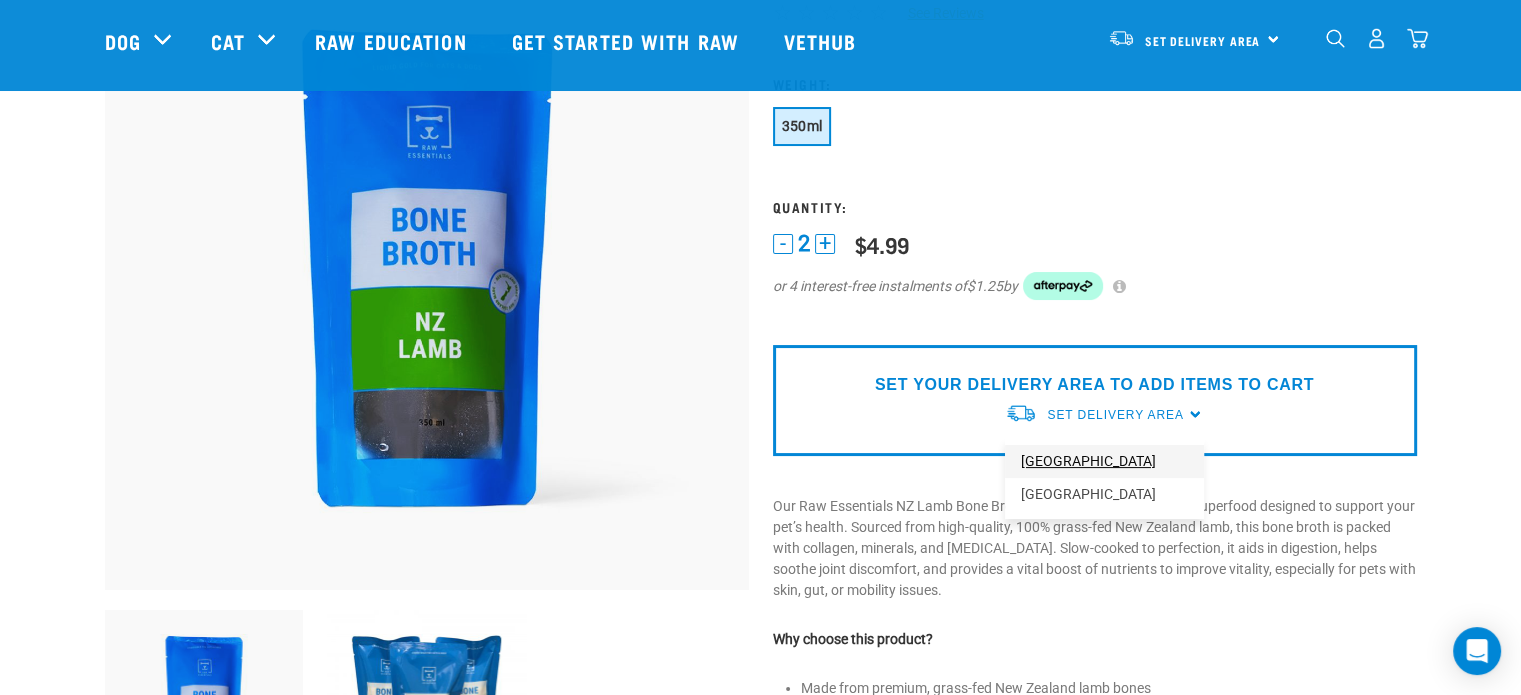 click on "[GEOGRAPHIC_DATA]" at bounding box center [1104, 461] 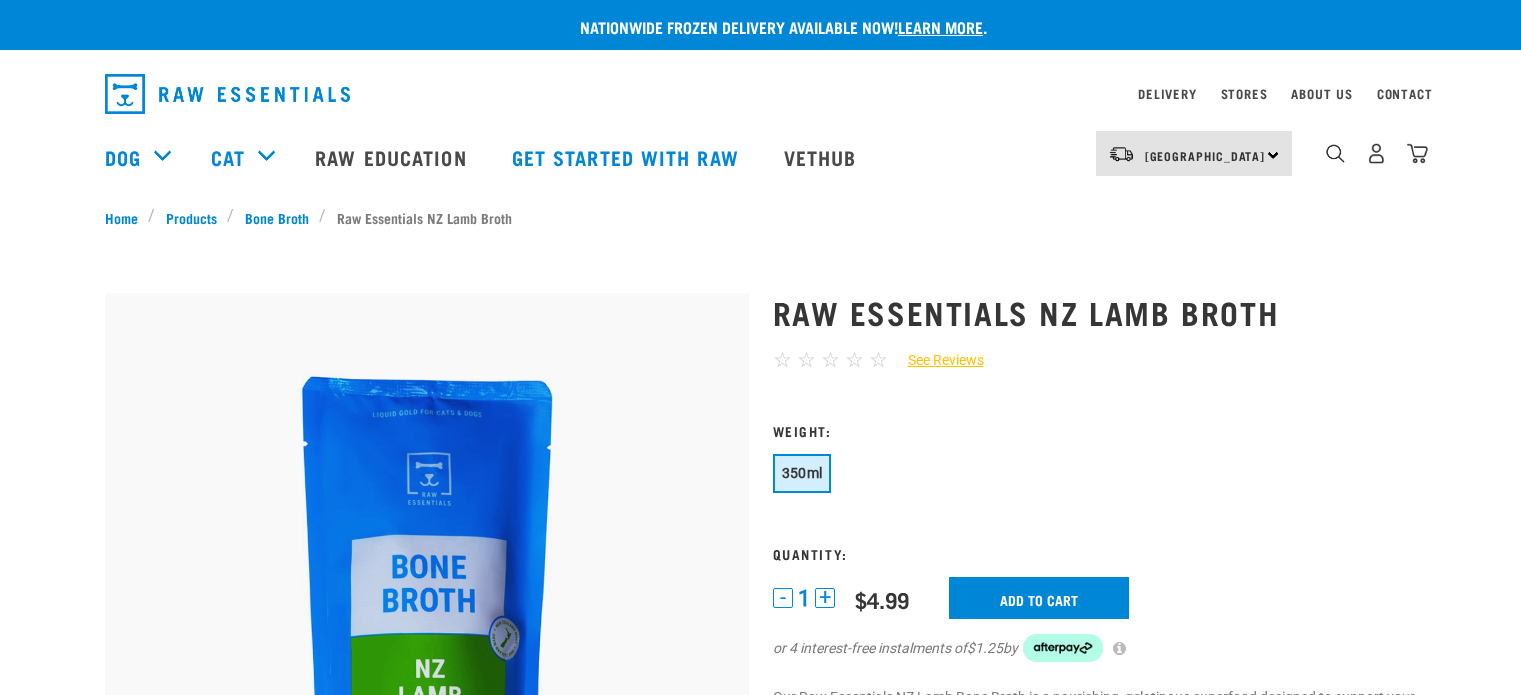 scroll, scrollTop: 346, scrollLeft: 0, axis: vertical 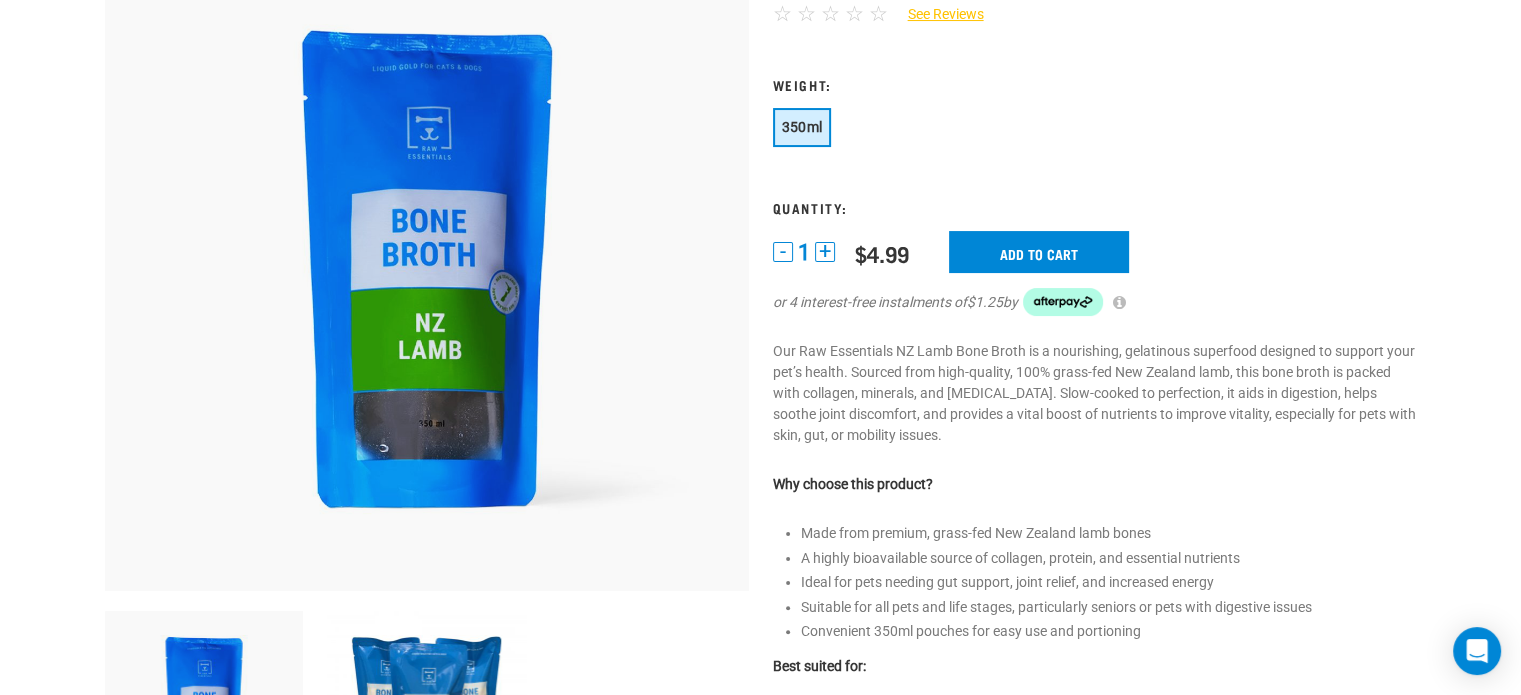 click on "+" at bounding box center [825, 252] 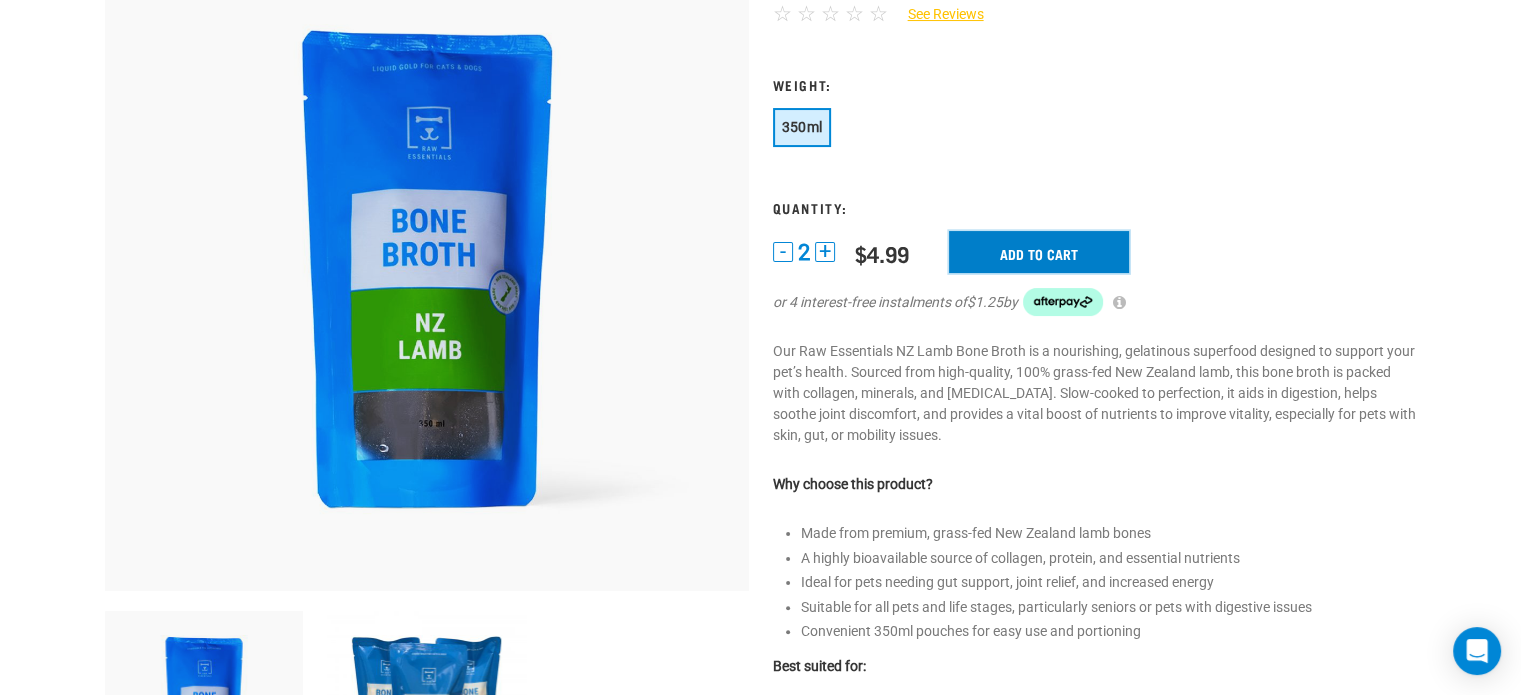 click on "Add to cart" at bounding box center (1039, 252) 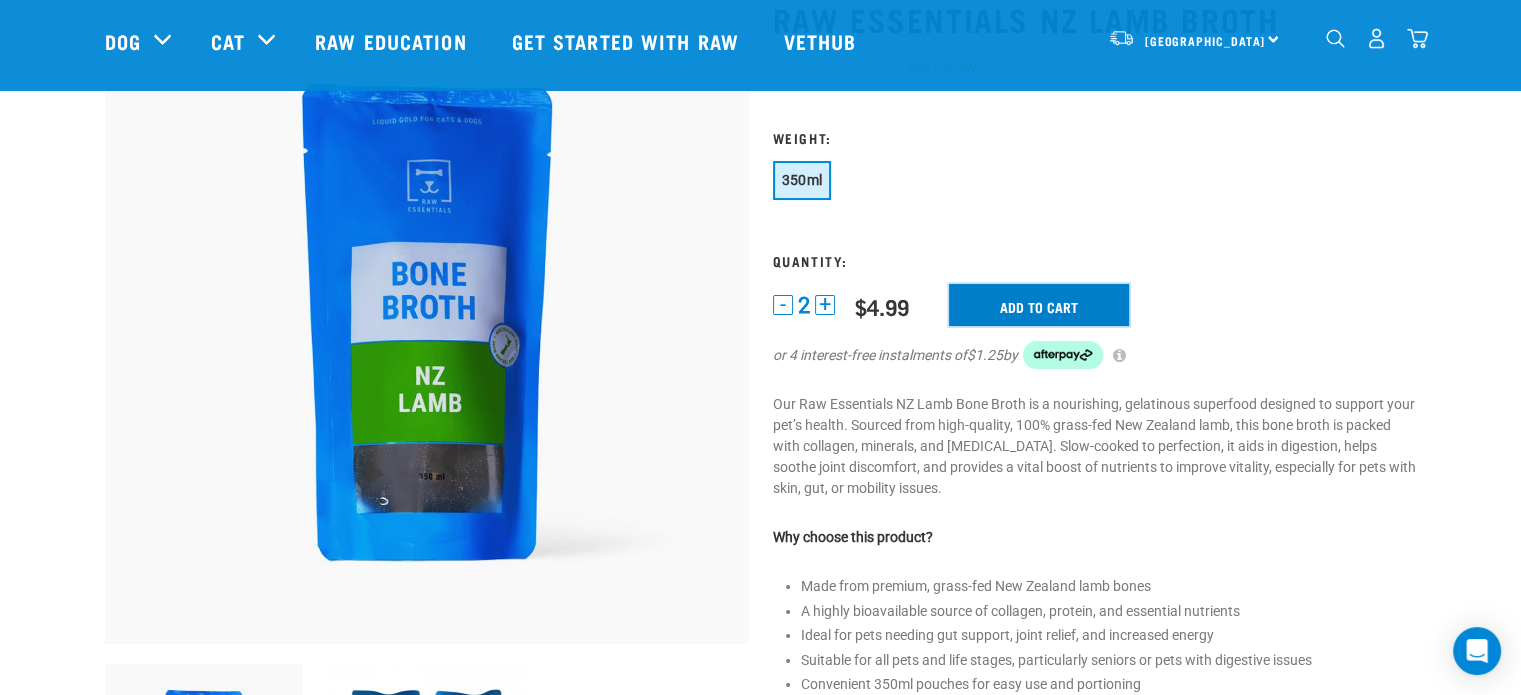 scroll, scrollTop: 46, scrollLeft: 0, axis: vertical 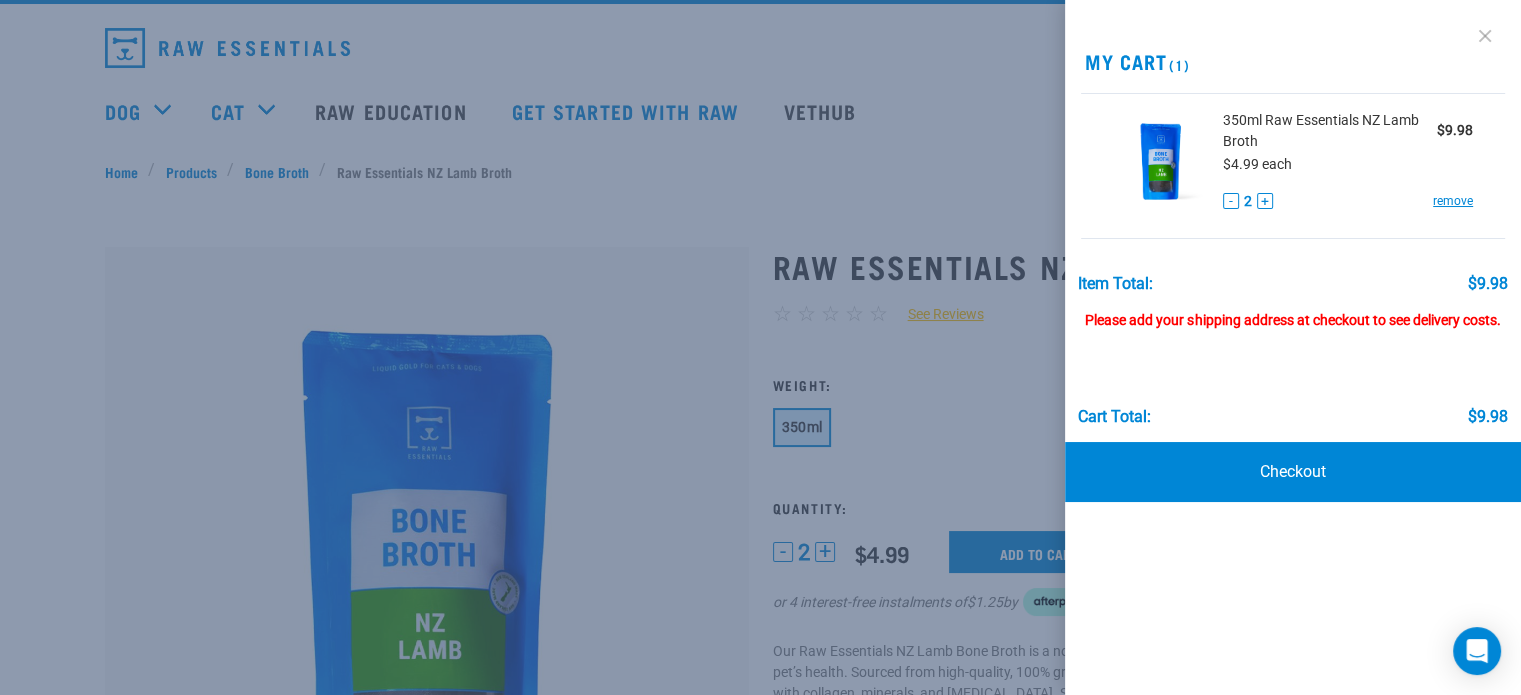 click at bounding box center [1485, 36] 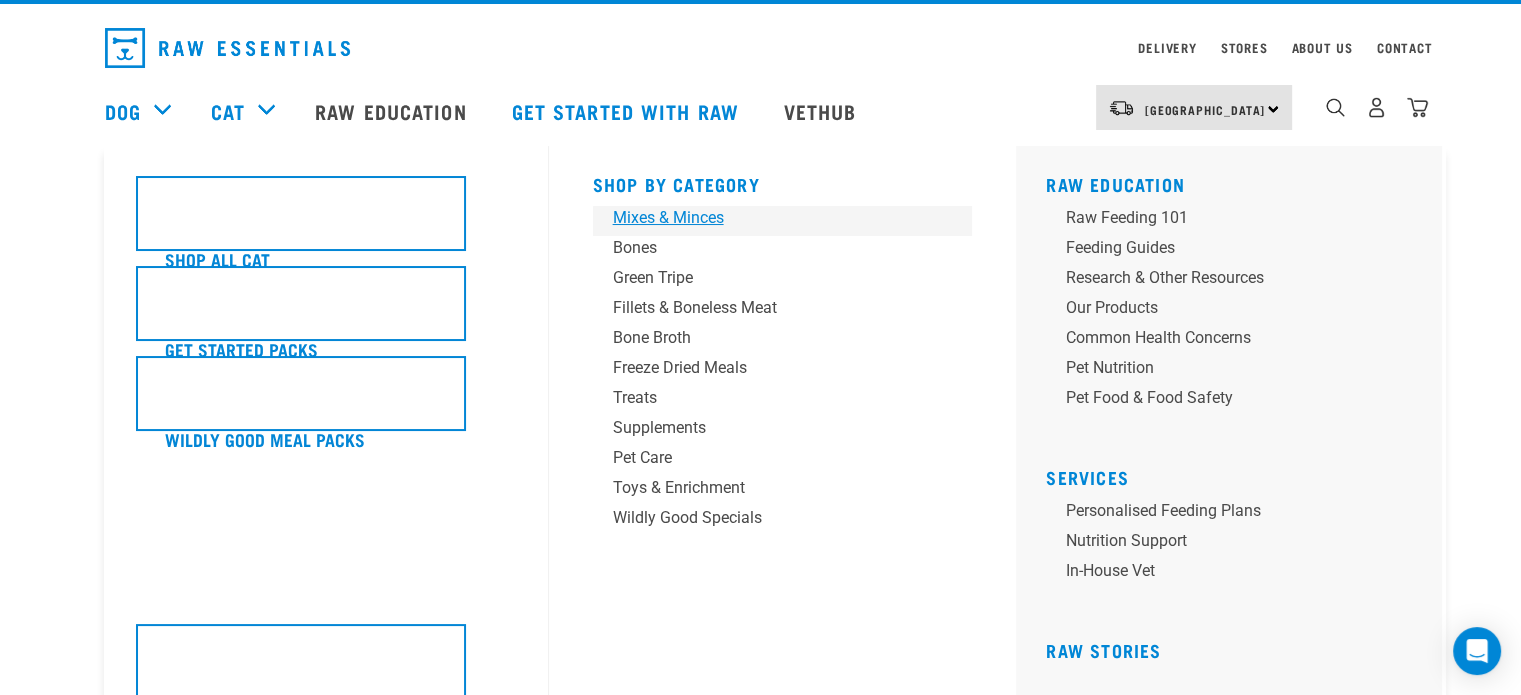 click on "Mixes & Minces" at bounding box center (769, 218) 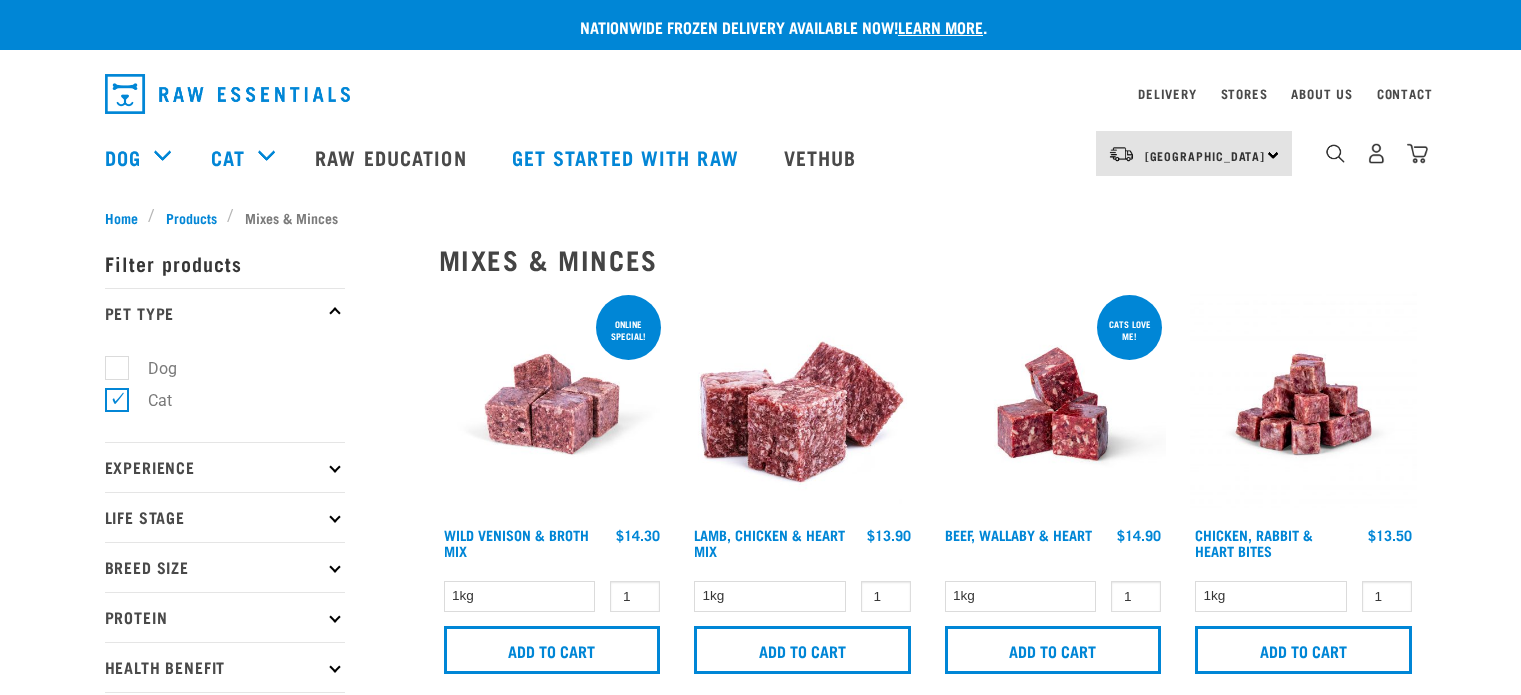 scroll, scrollTop: 0, scrollLeft: 0, axis: both 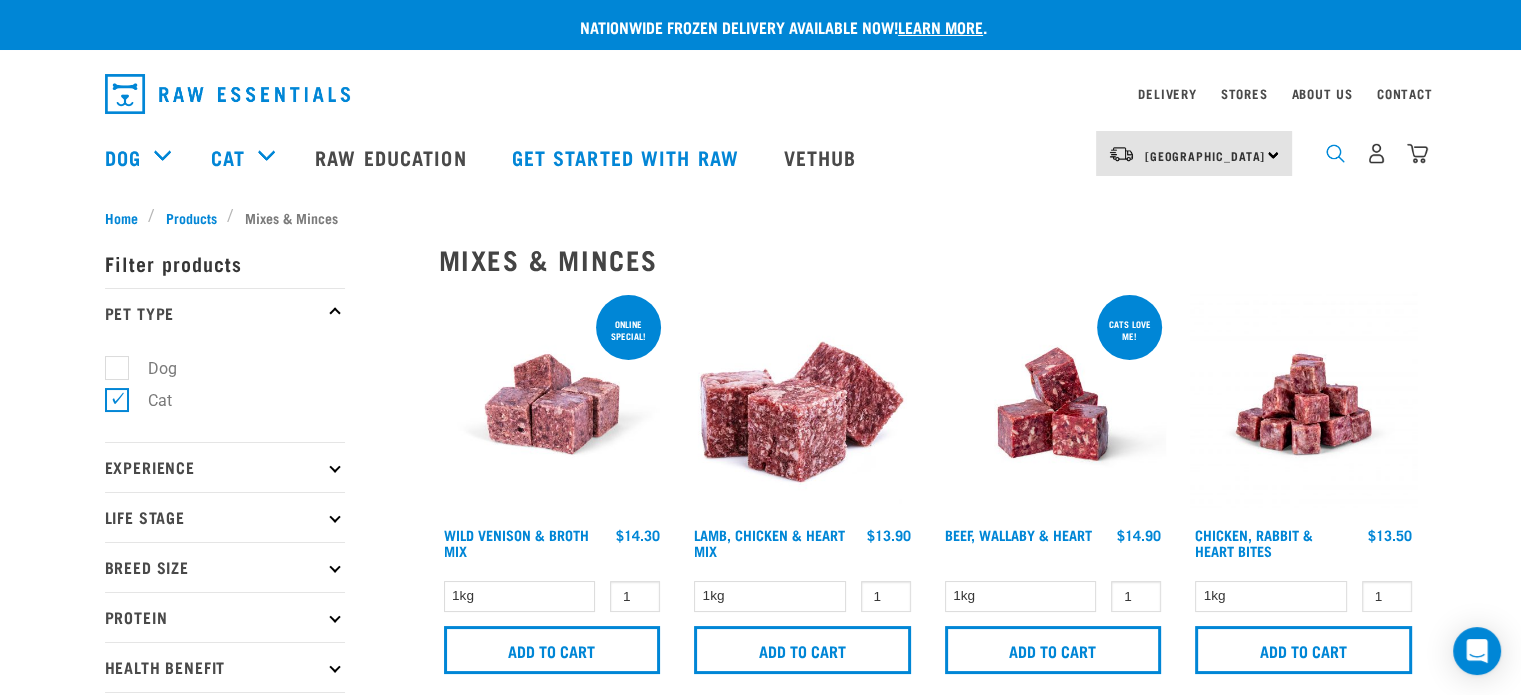 click at bounding box center [1335, 153] 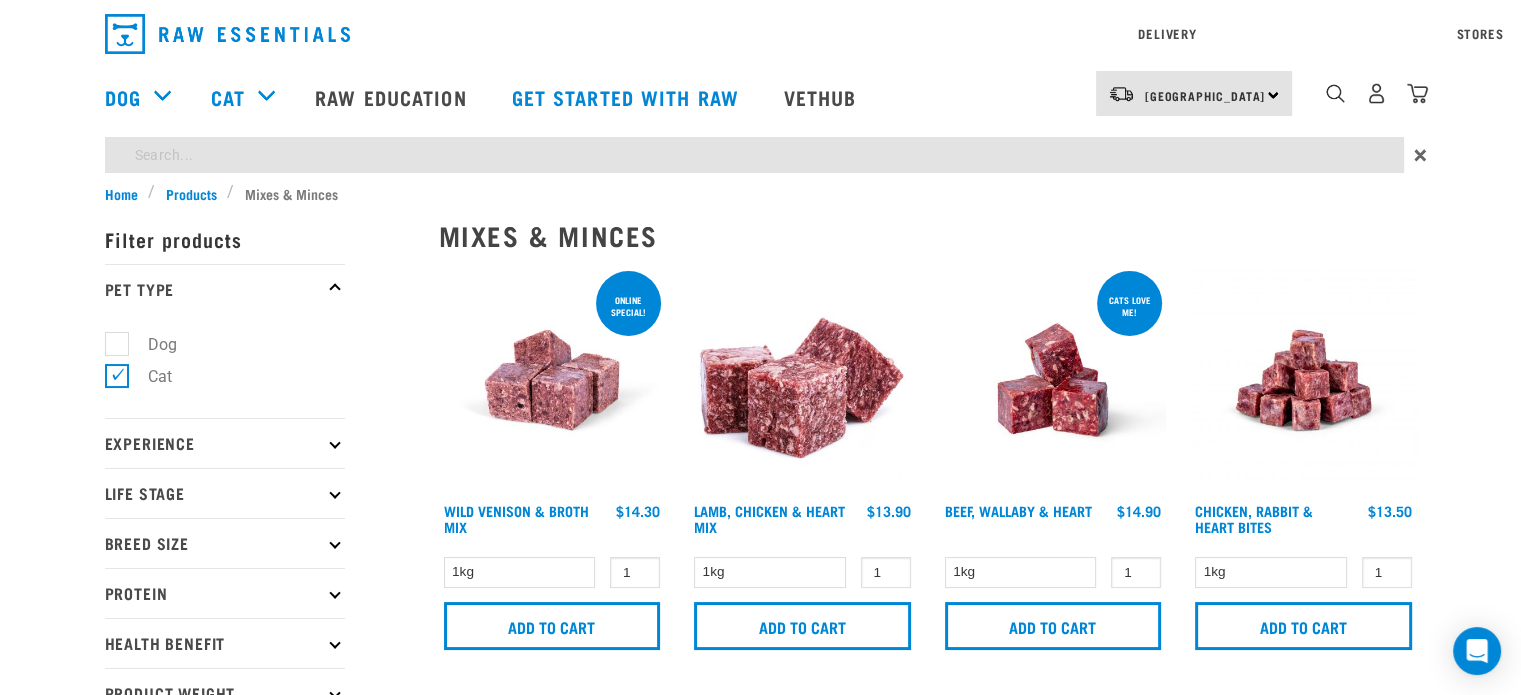 click on "Nationwide frozen delivery available now!  Learn more .
Delivery
Stores
About Us
Contact" at bounding box center (760, 1809) 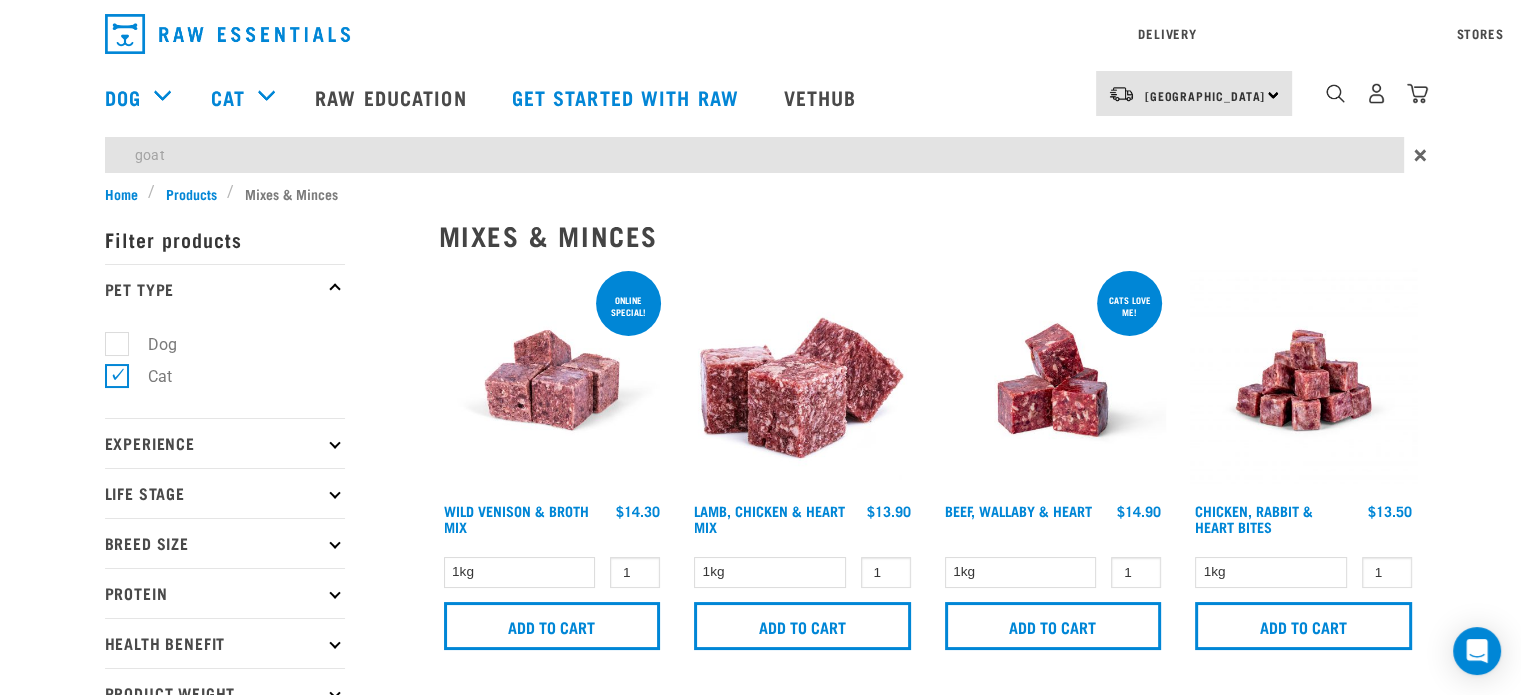 type on "goat" 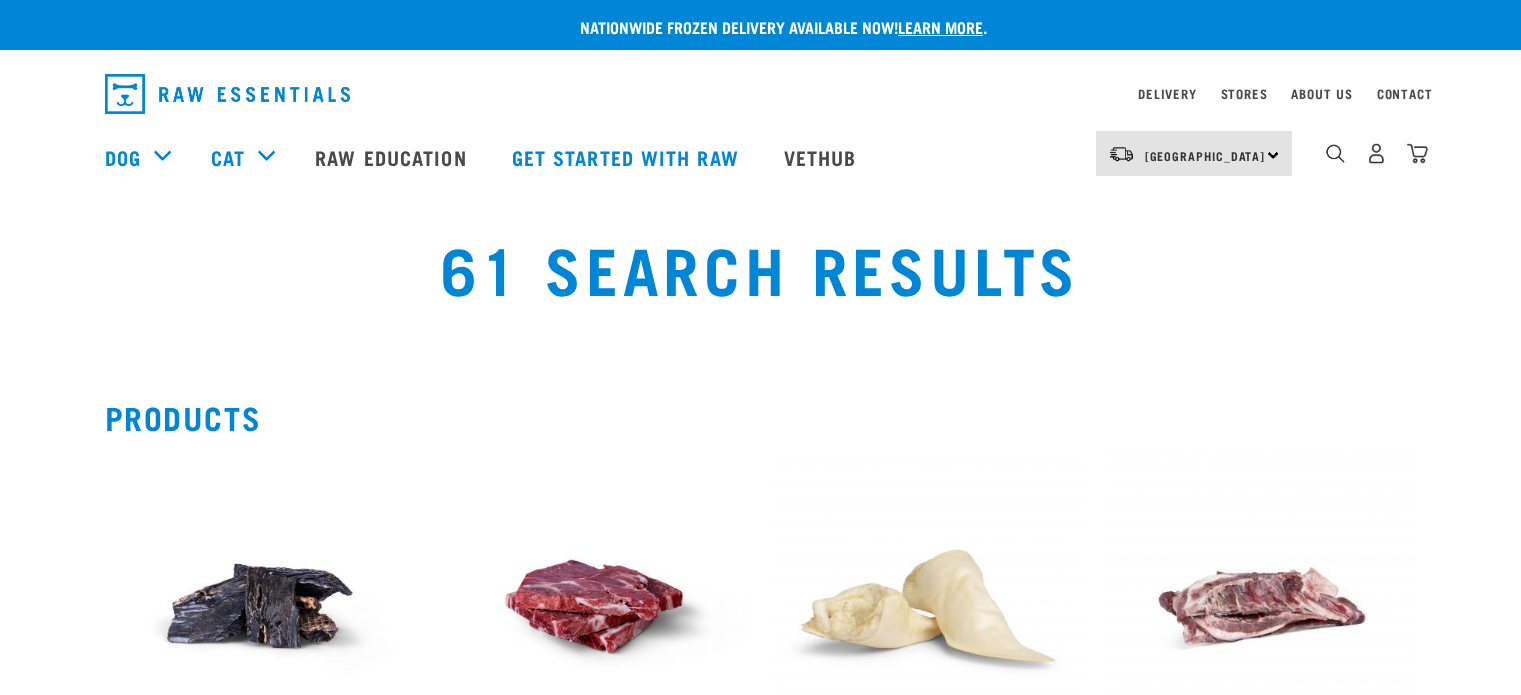scroll, scrollTop: 0, scrollLeft: 0, axis: both 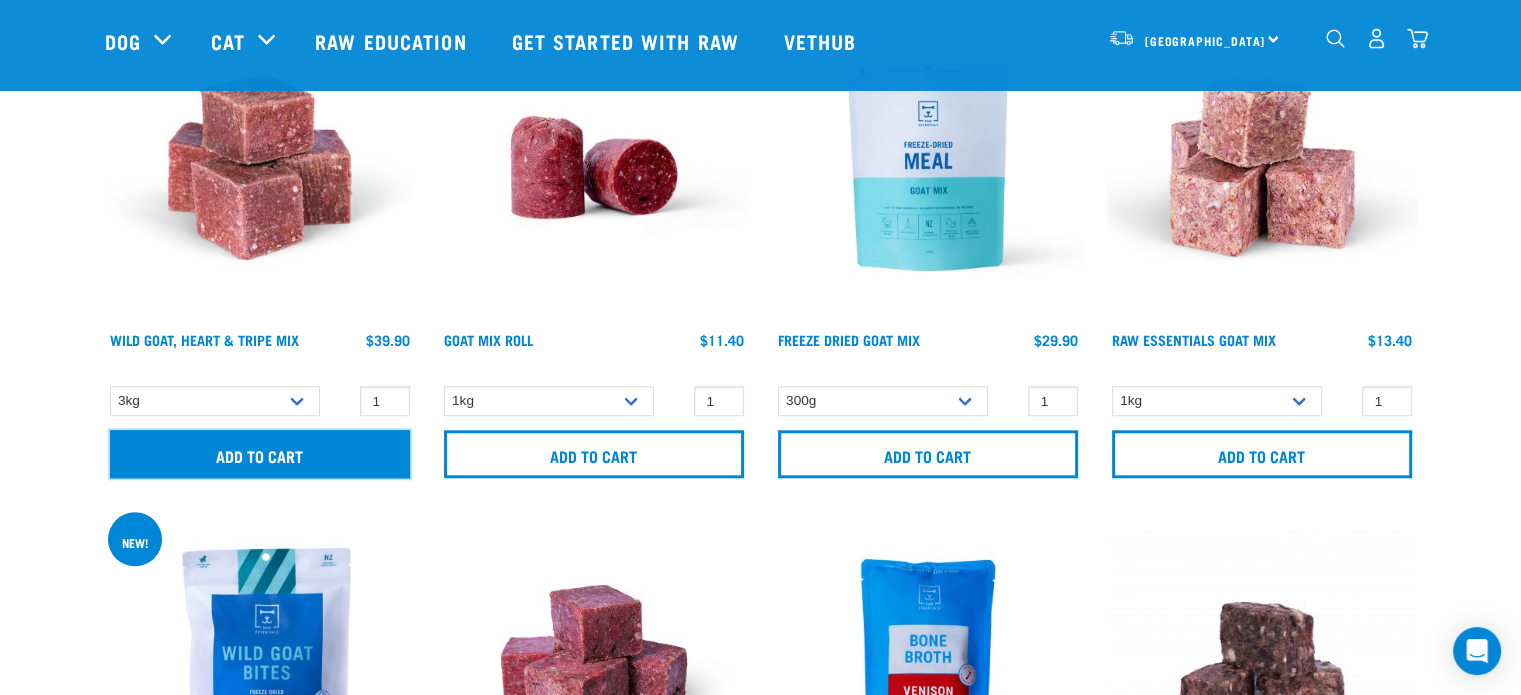 click on "Add to cart" at bounding box center [260, 454] 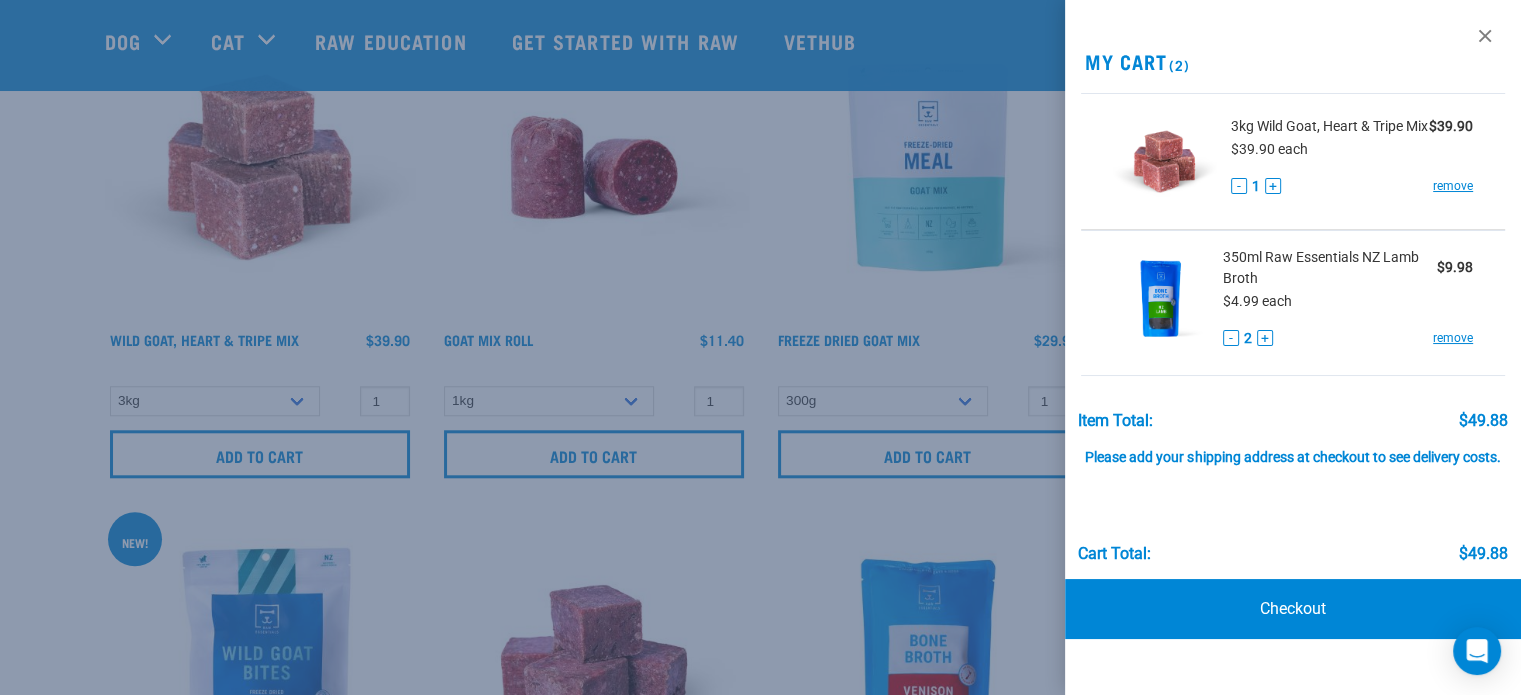 click at bounding box center [760, 347] 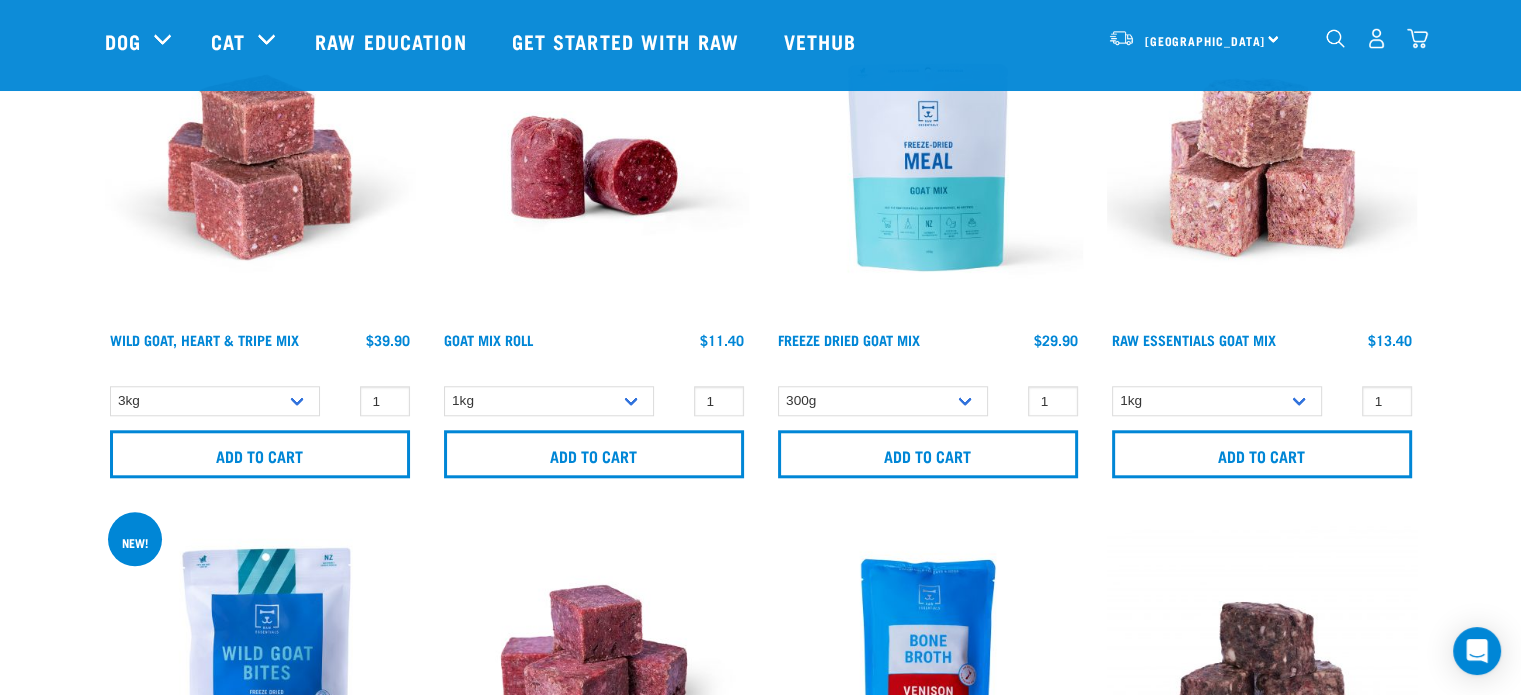 scroll, scrollTop: 1700, scrollLeft: 0, axis: vertical 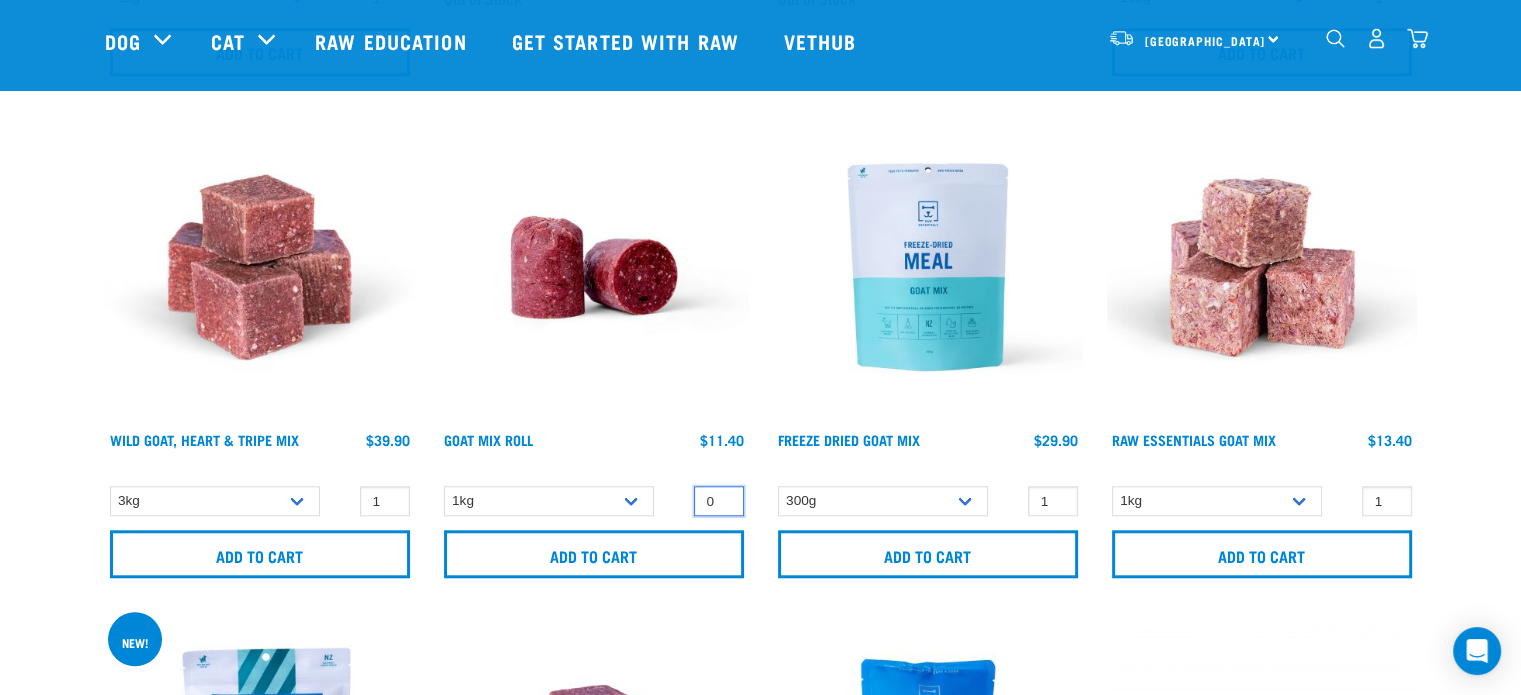 click on "0" at bounding box center (719, 501) 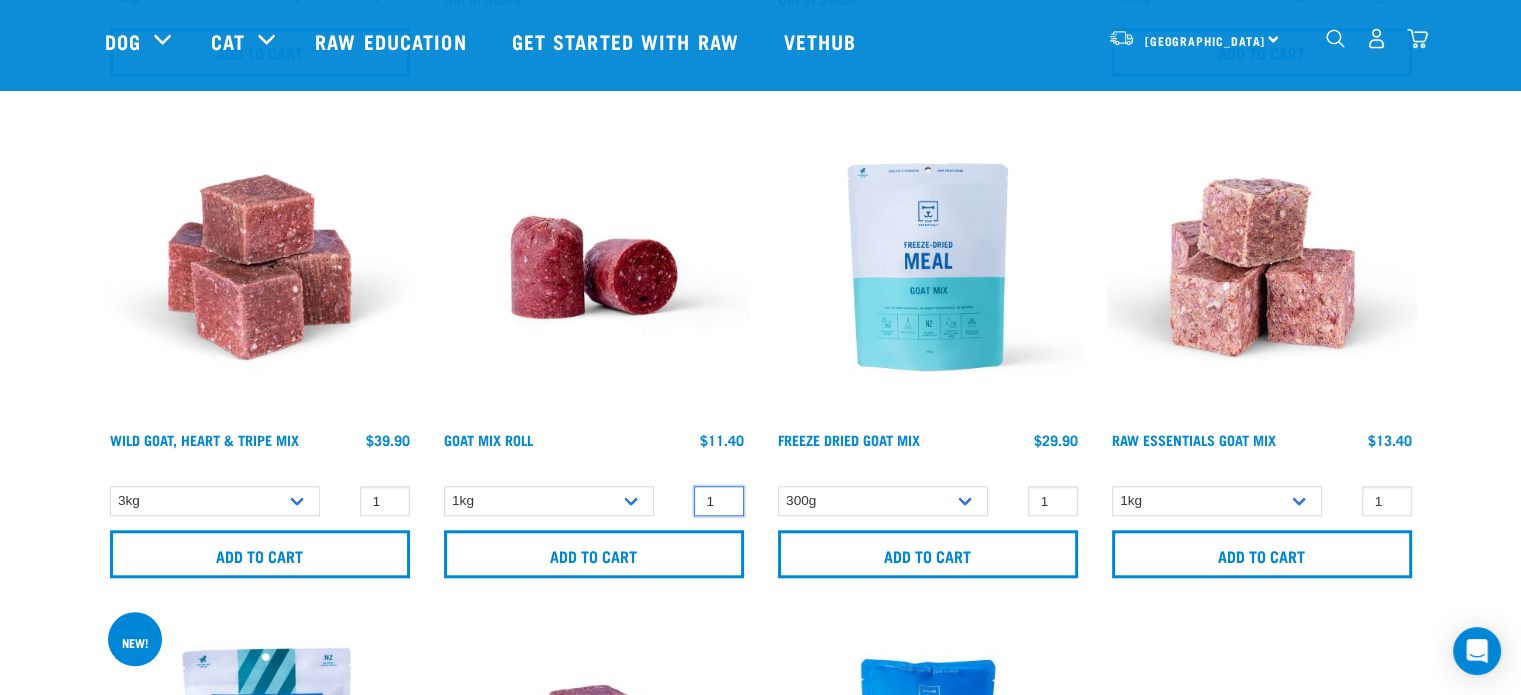 click on "1" at bounding box center [719, 501] 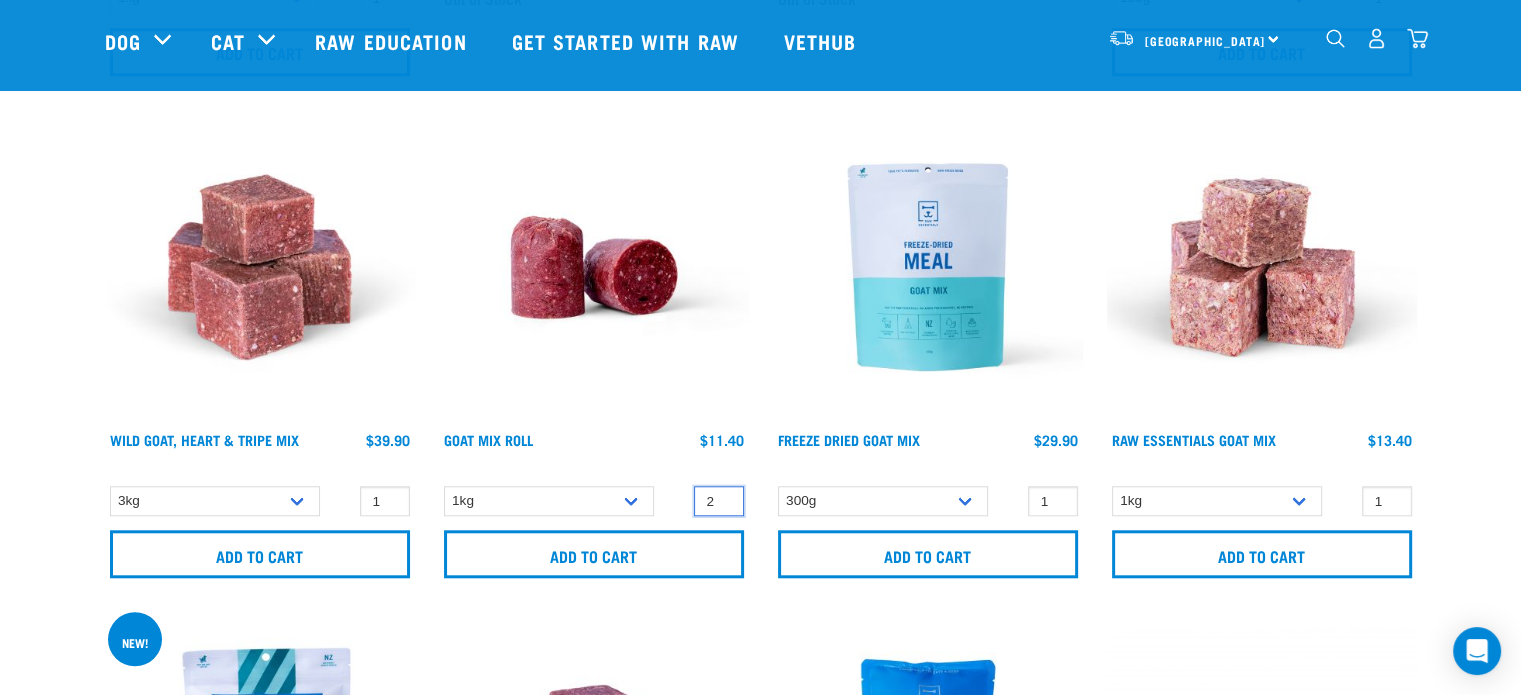 click on "2" at bounding box center (719, 501) 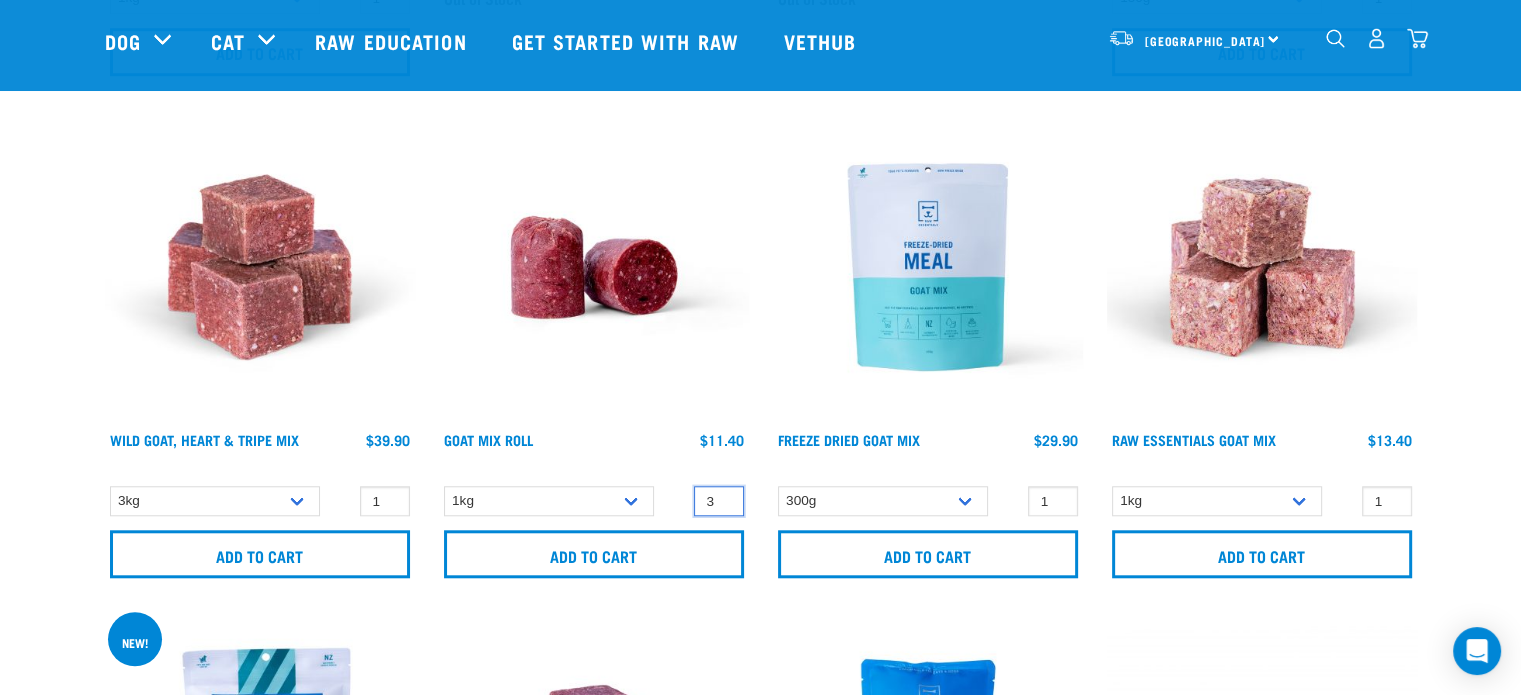 click on "3" at bounding box center [719, 501] 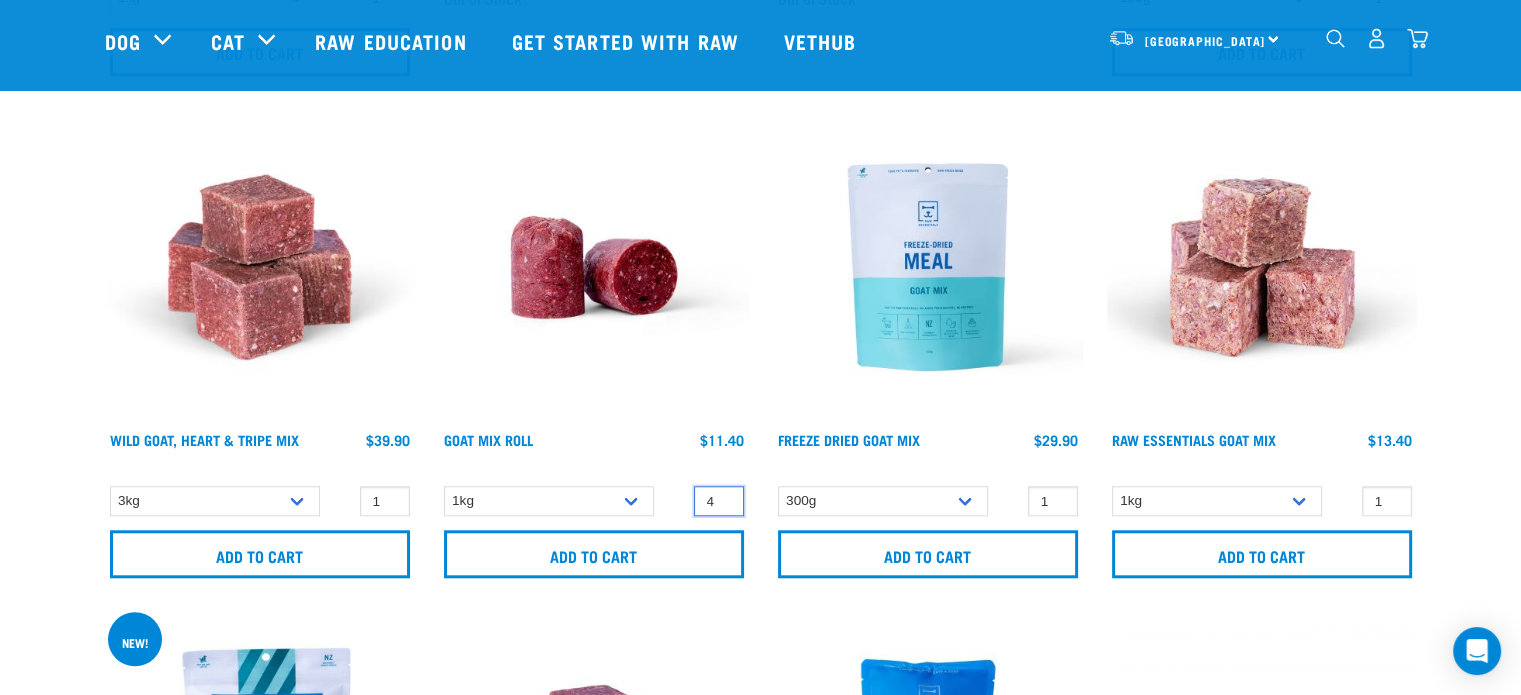 type on "4" 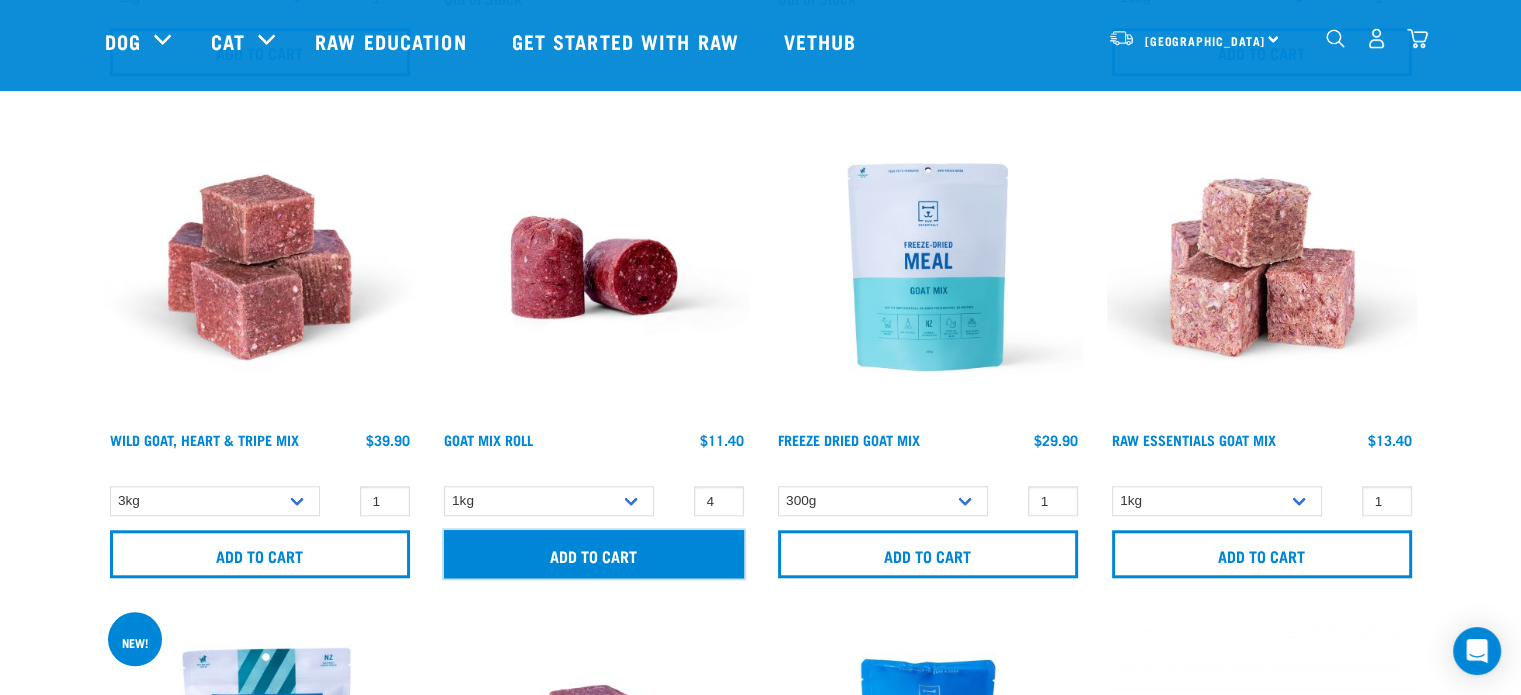click on "Add to cart" at bounding box center (594, 554) 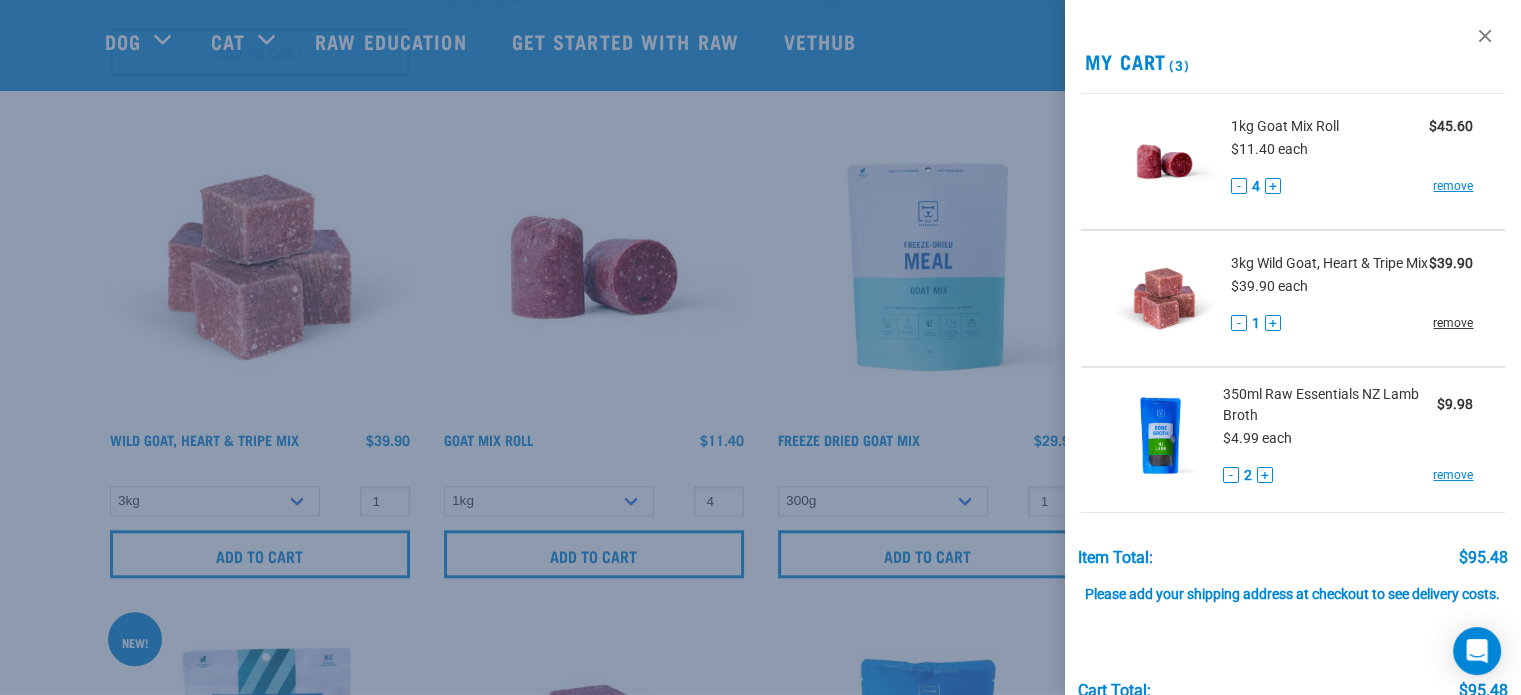 click on "remove" at bounding box center [1453, 323] 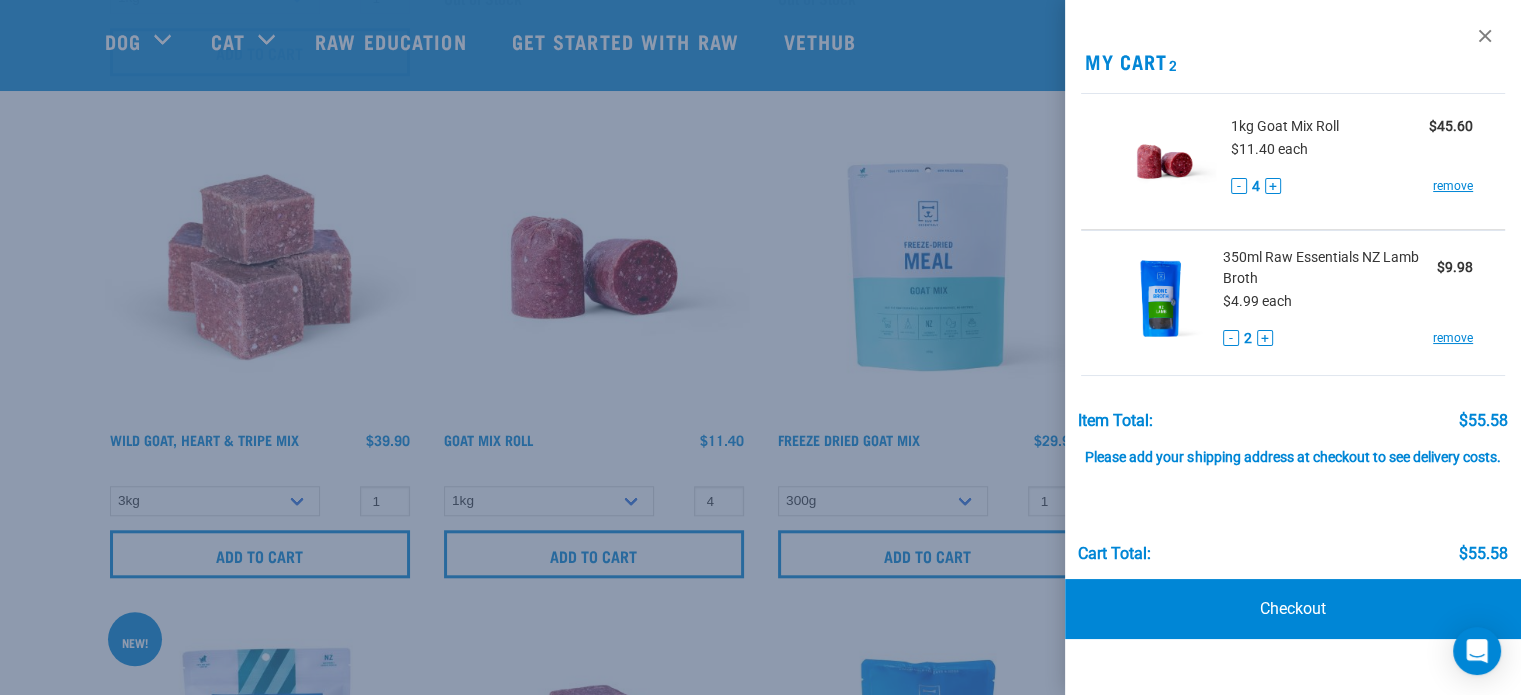 click at bounding box center (760, 347) 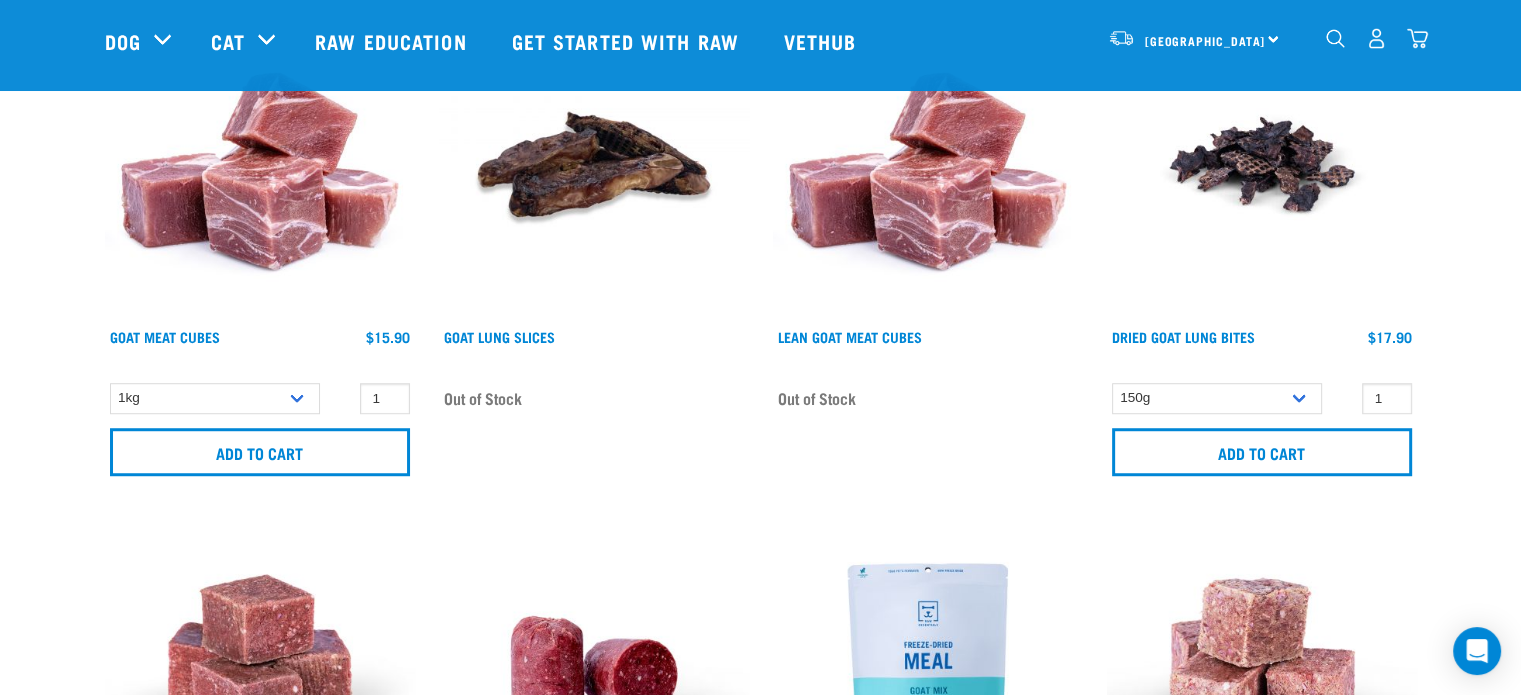 scroll, scrollTop: 1200, scrollLeft: 0, axis: vertical 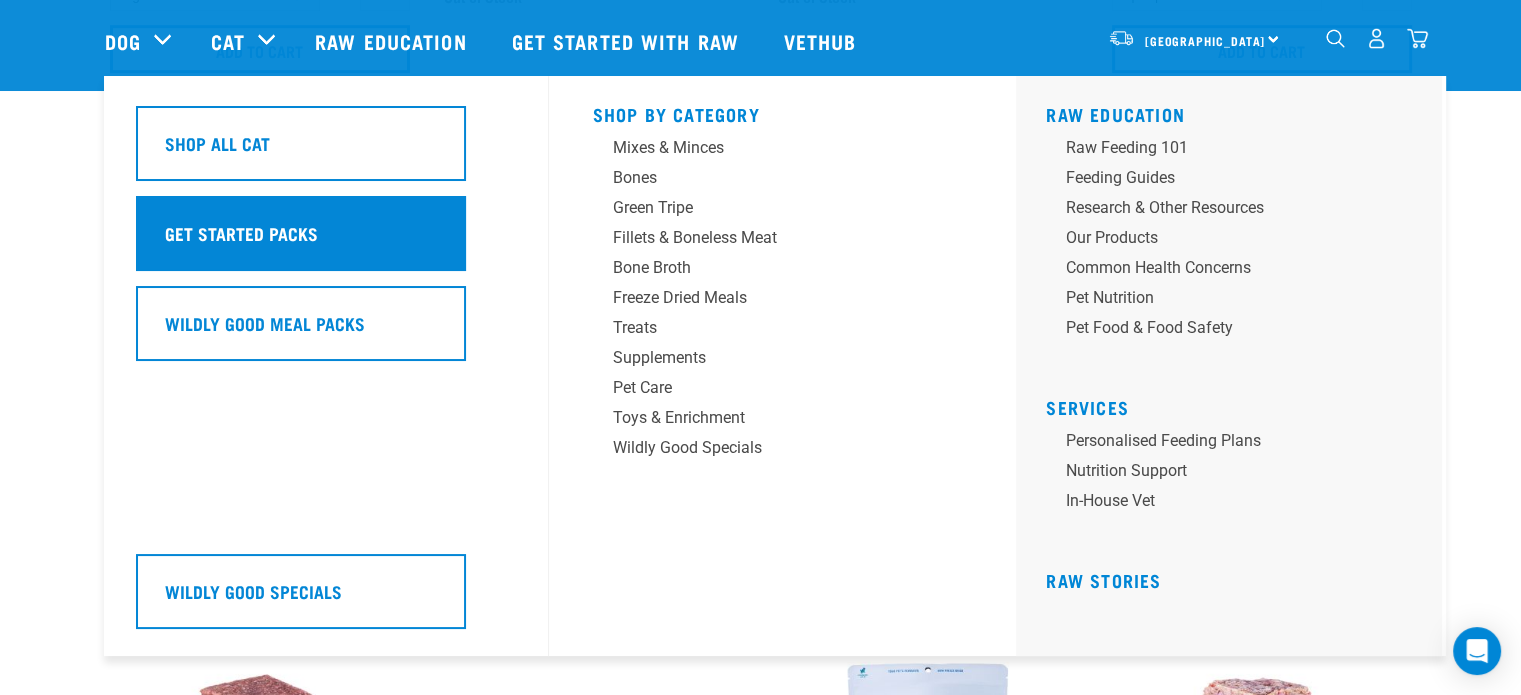 click on "Get started packs" at bounding box center [241, 233] 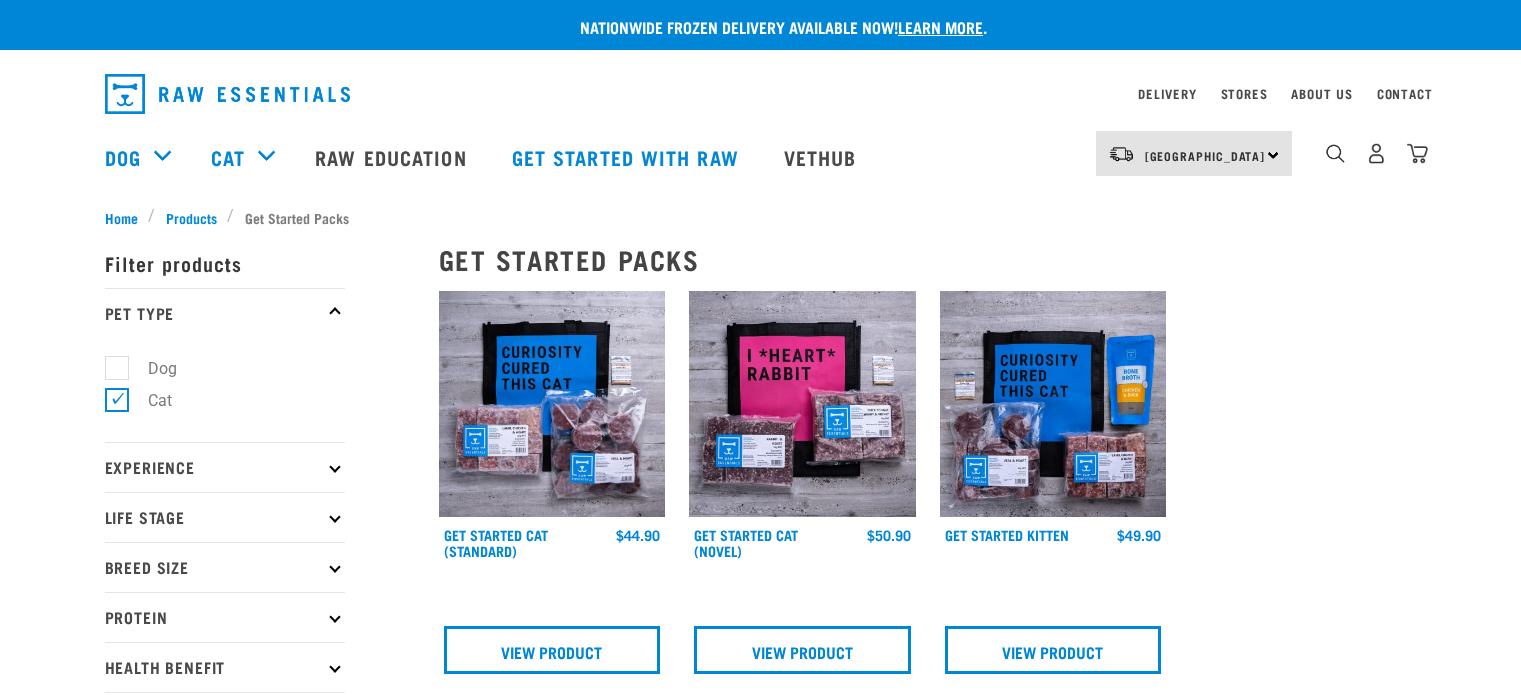 scroll, scrollTop: 0, scrollLeft: 0, axis: both 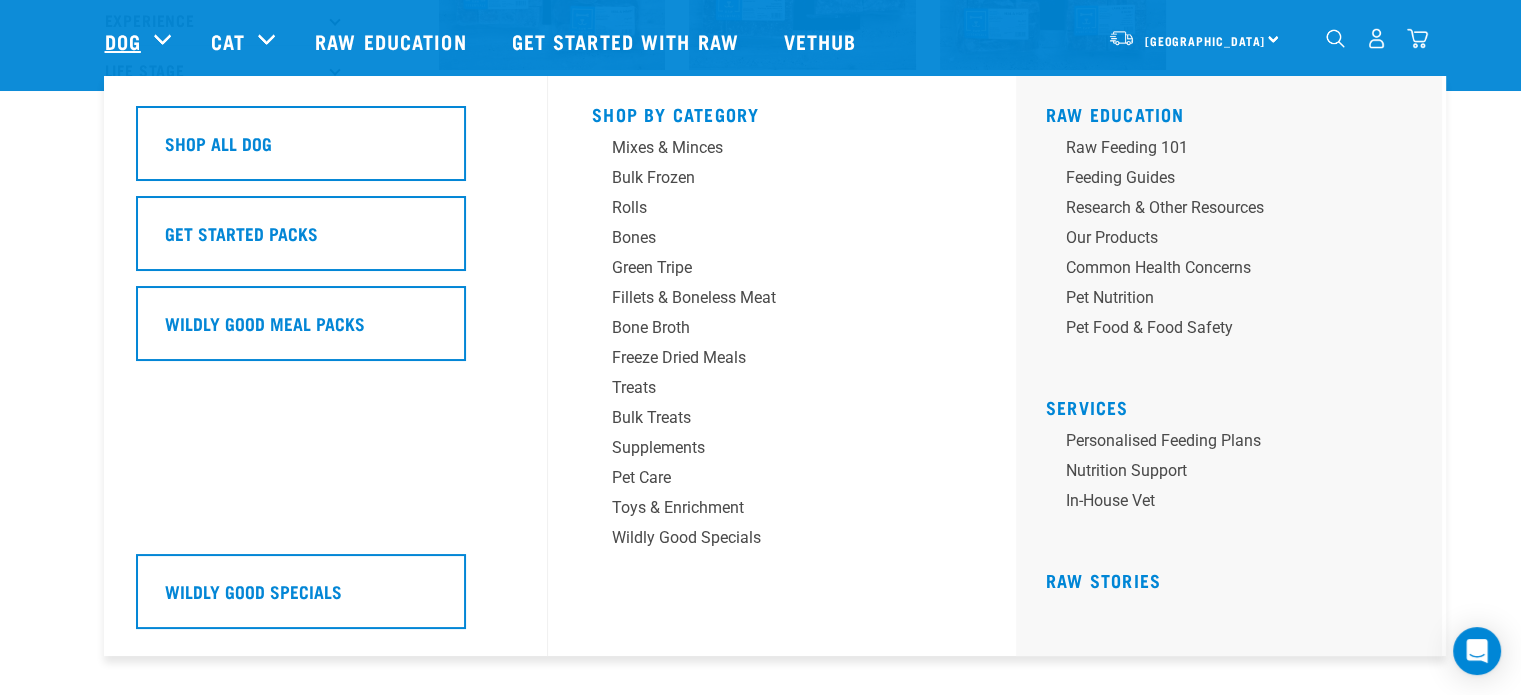 click on "Dog" at bounding box center [123, 41] 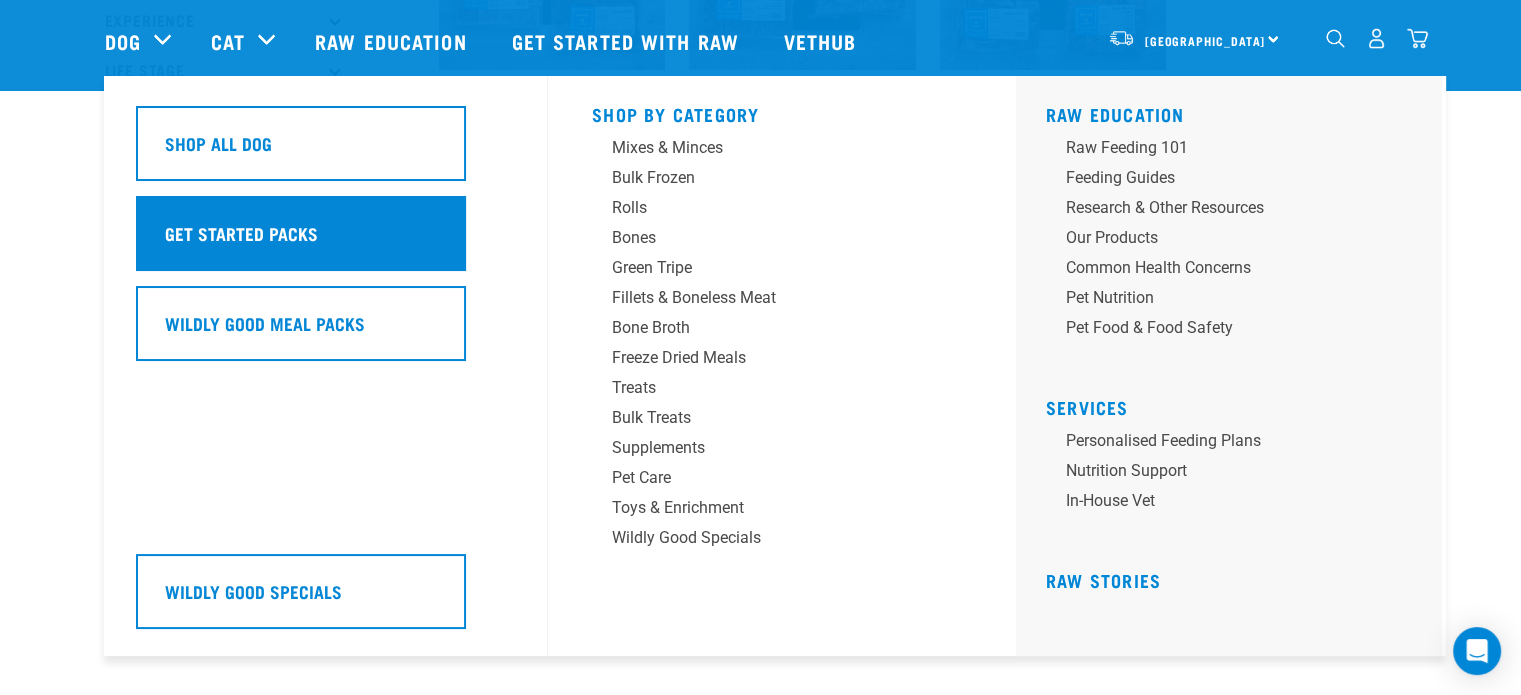 click on "Get started packs" at bounding box center (241, 233) 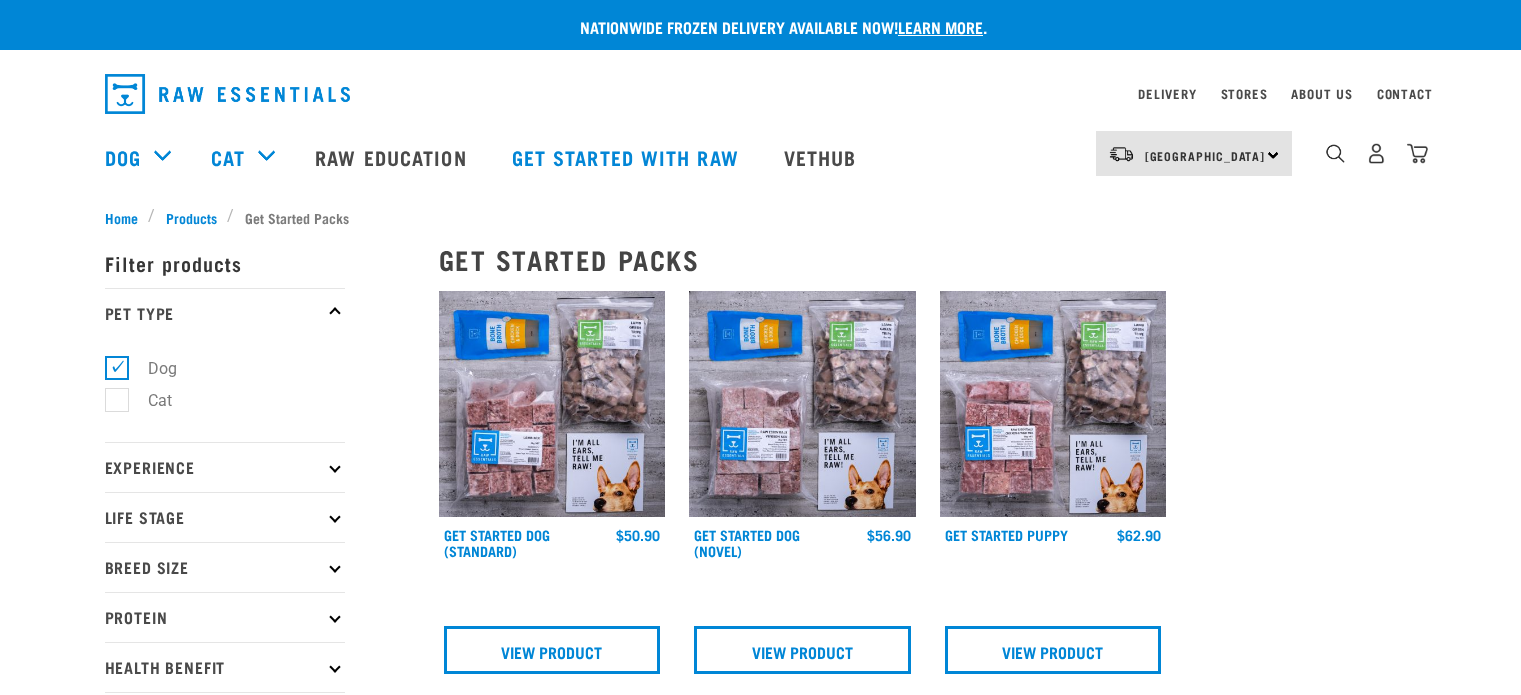 scroll, scrollTop: 0, scrollLeft: 0, axis: both 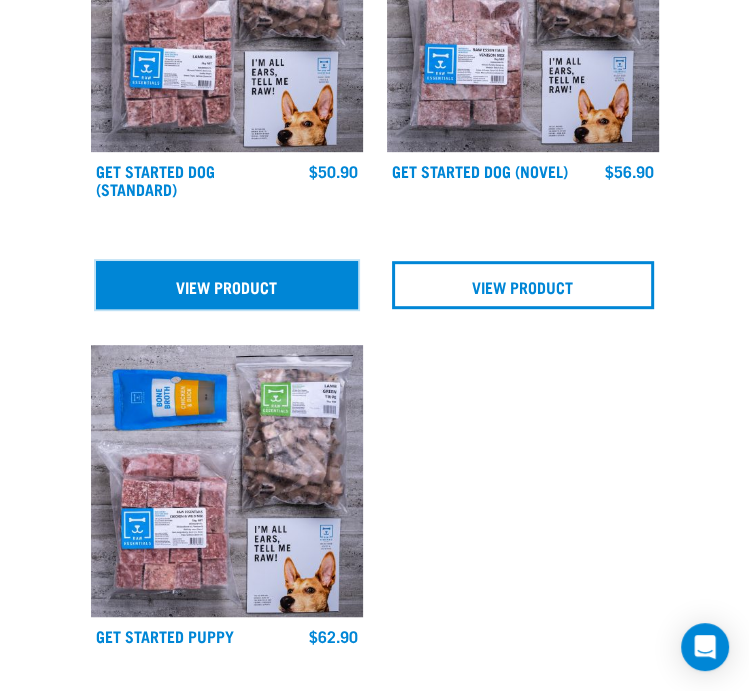 click on "View Product" at bounding box center [227, 285] 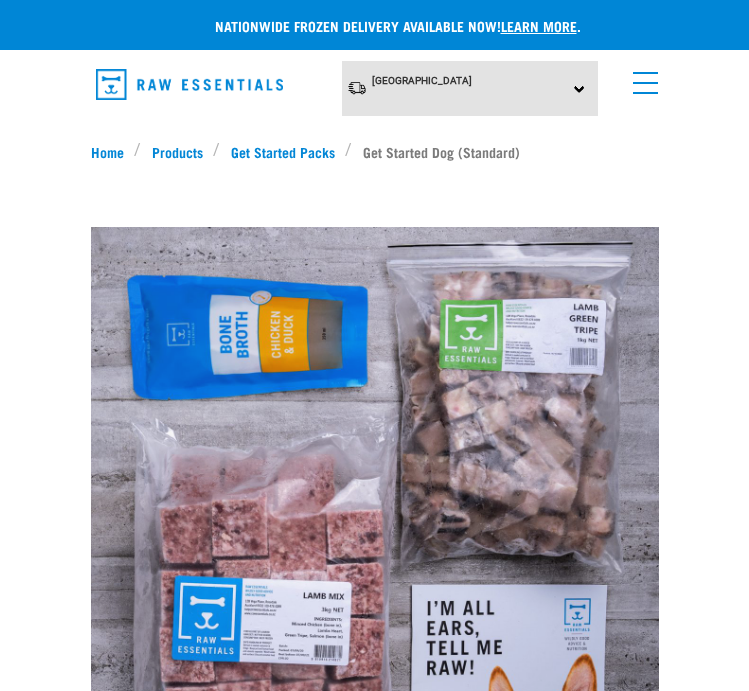 scroll, scrollTop: 0, scrollLeft: 0, axis: both 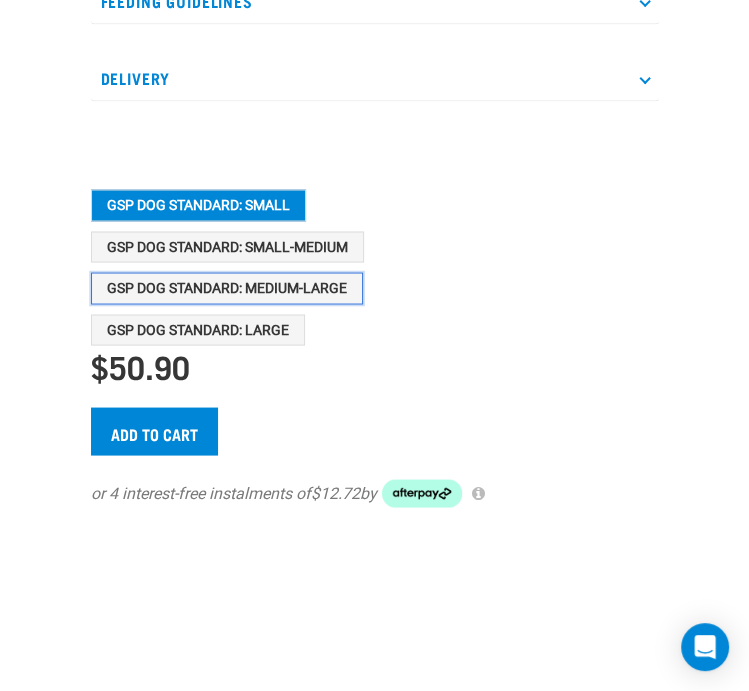 click on "GSP Dog Standard: Medium-Large" at bounding box center (227, 288) 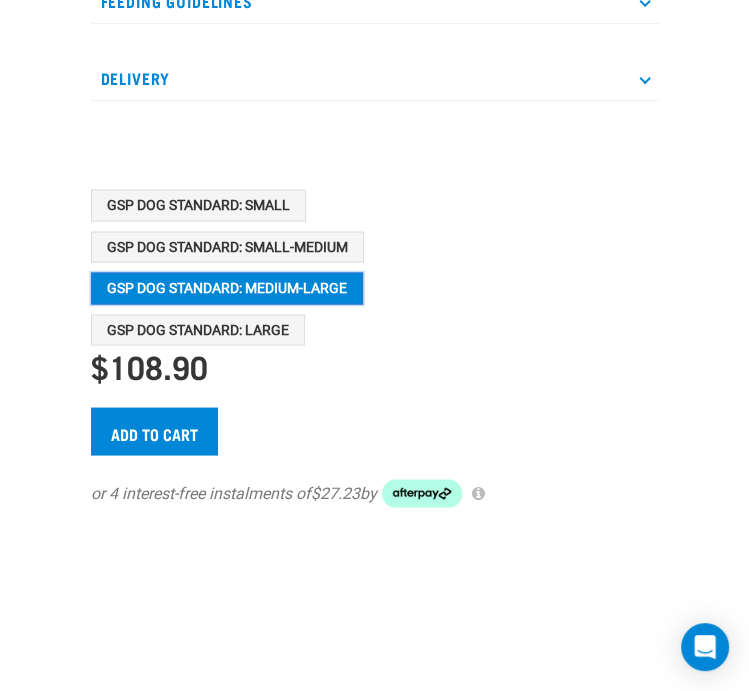 scroll, scrollTop: 1800, scrollLeft: 0, axis: vertical 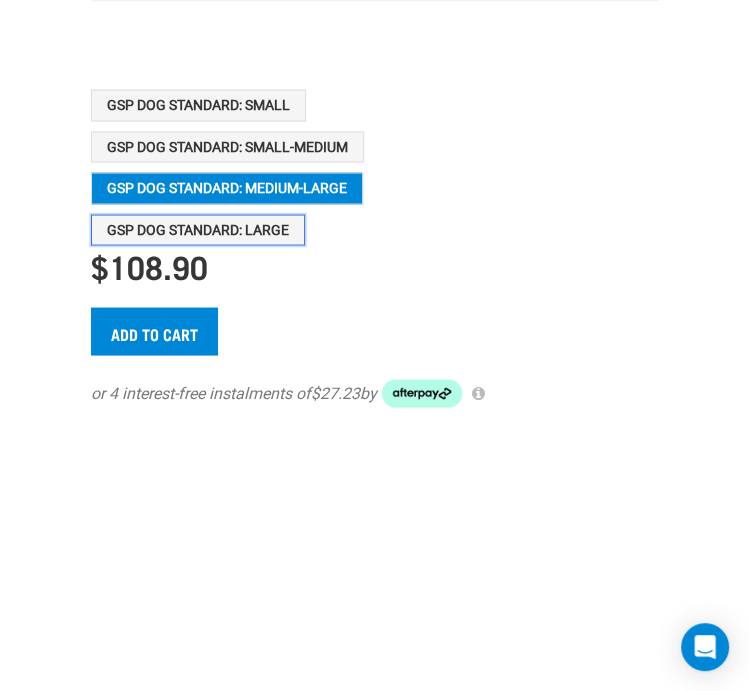 click on "GSP Dog Standard: Large" at bounding box center (198, 230) 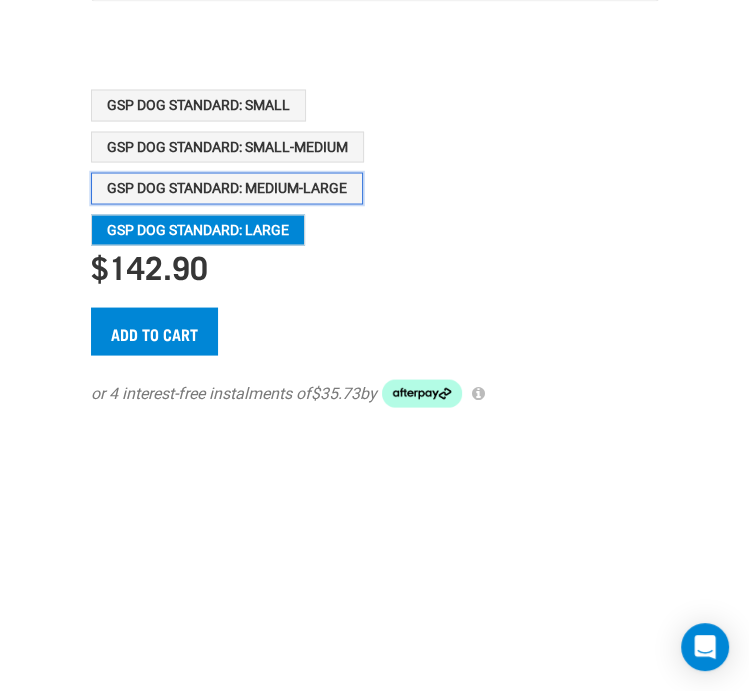 click on "GSP Dog Standard: Medium-Large" at bounding box center (227, 188) 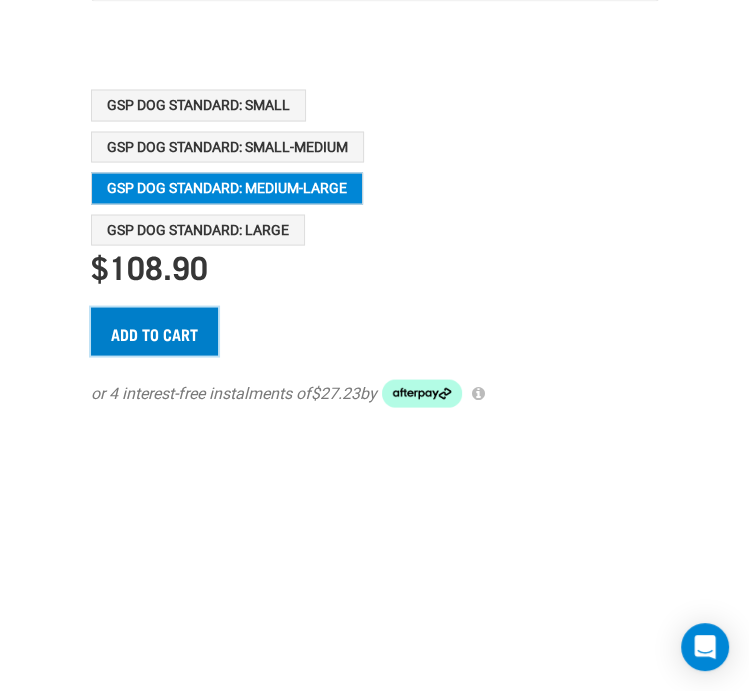 click on "Add to cart" at bounding box center (154, 331) 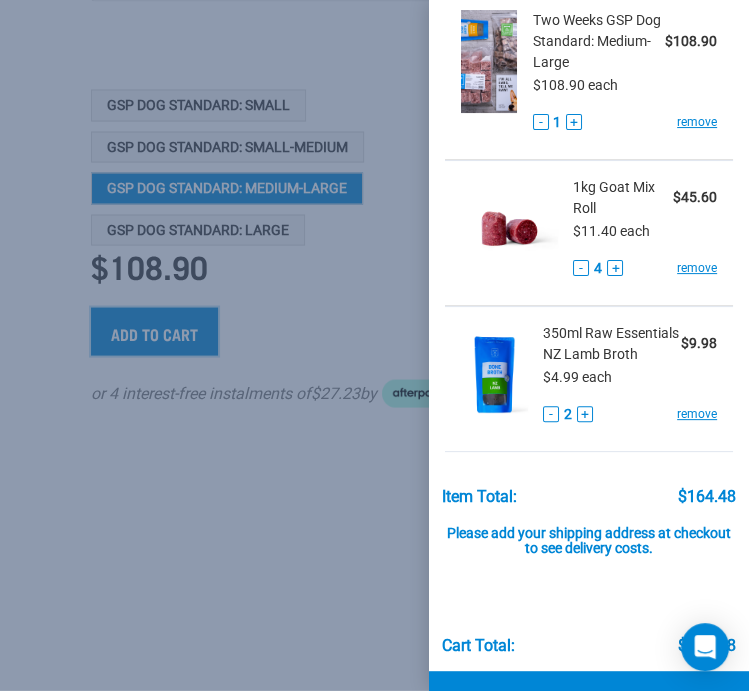 scroll, scrollTop: 184, scrollLeft: 0, axis: vertical 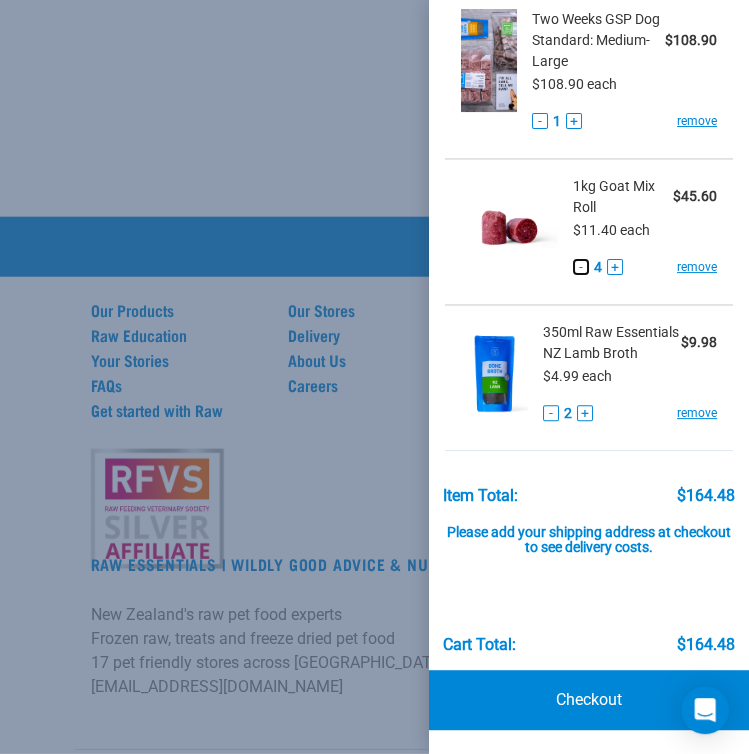 click on "-" at bounding box center (581, 267) 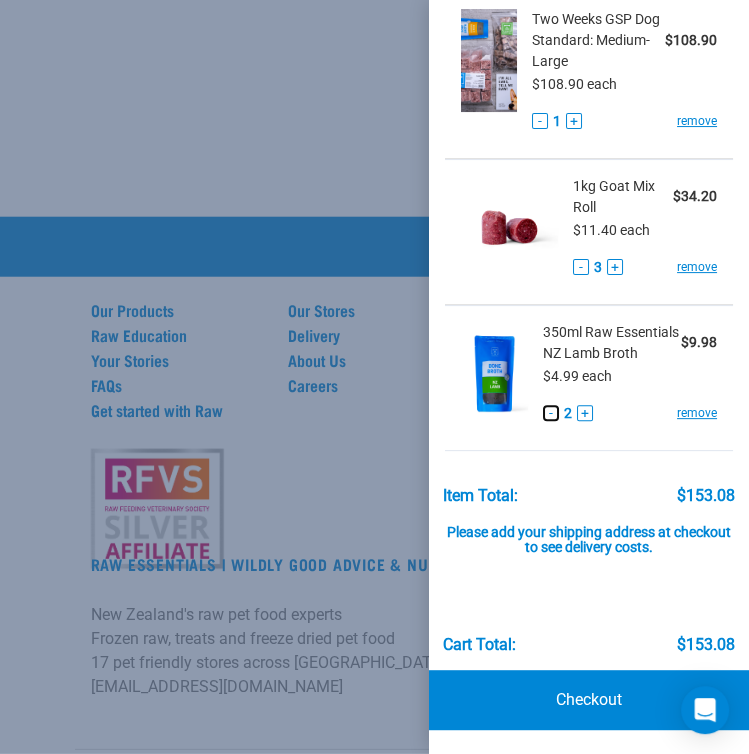 click on "-" at bounding box center (551, 413) 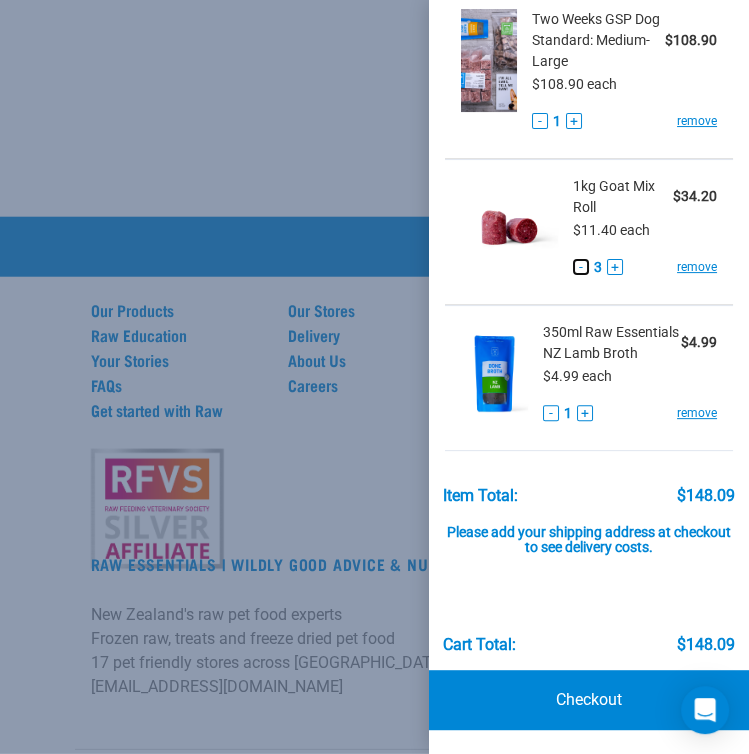 click on "-" at bounding box center (581, 267) 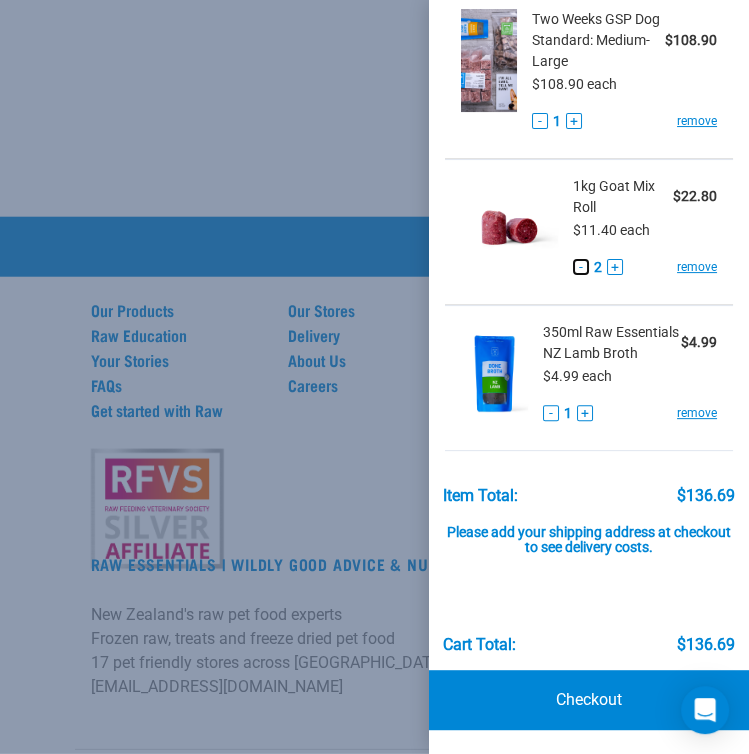 scroll, scrollTop: 2495, scrollLeft: 0, axis: vertical 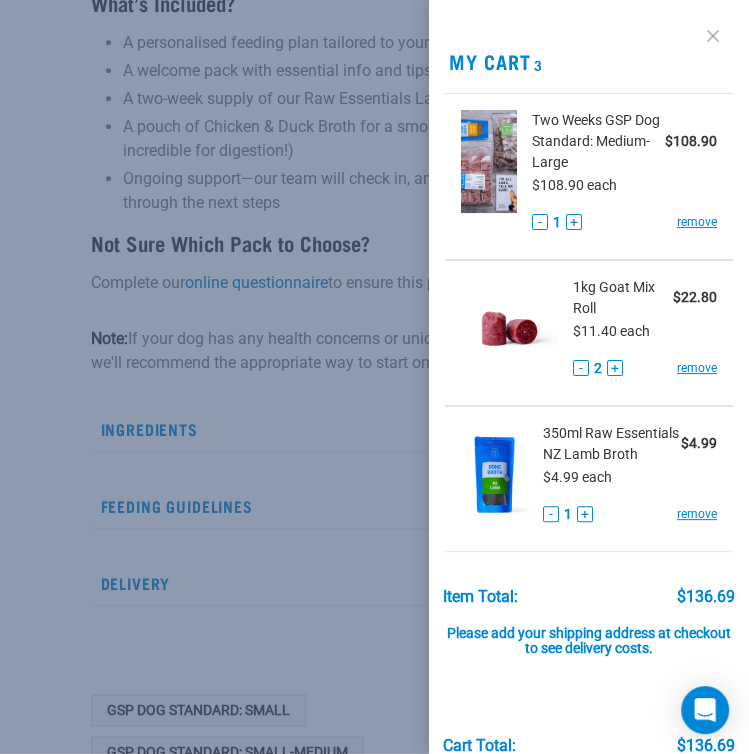 click at bounding box center (713, 36) 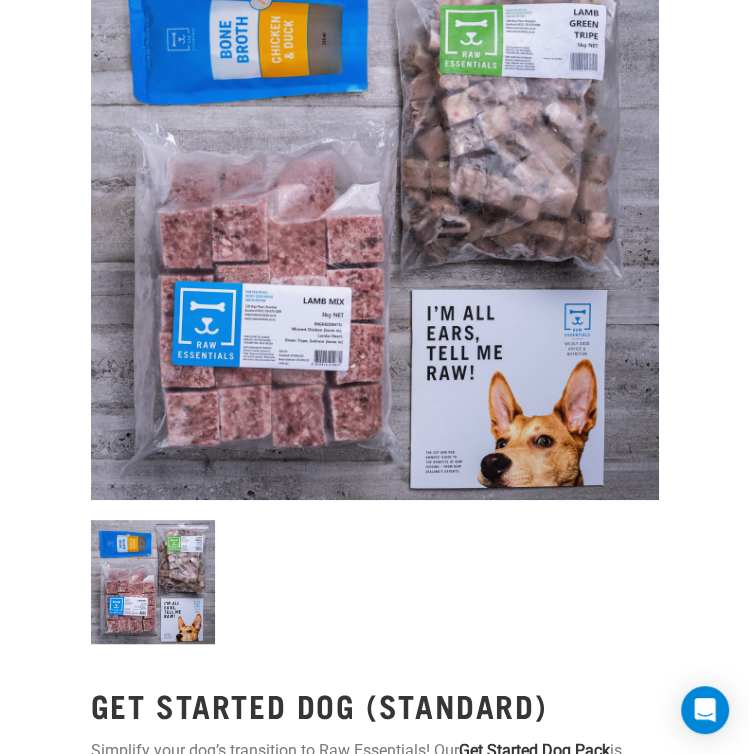 scroll, scrollTop: 0, scrollLeft: 0, axis: both 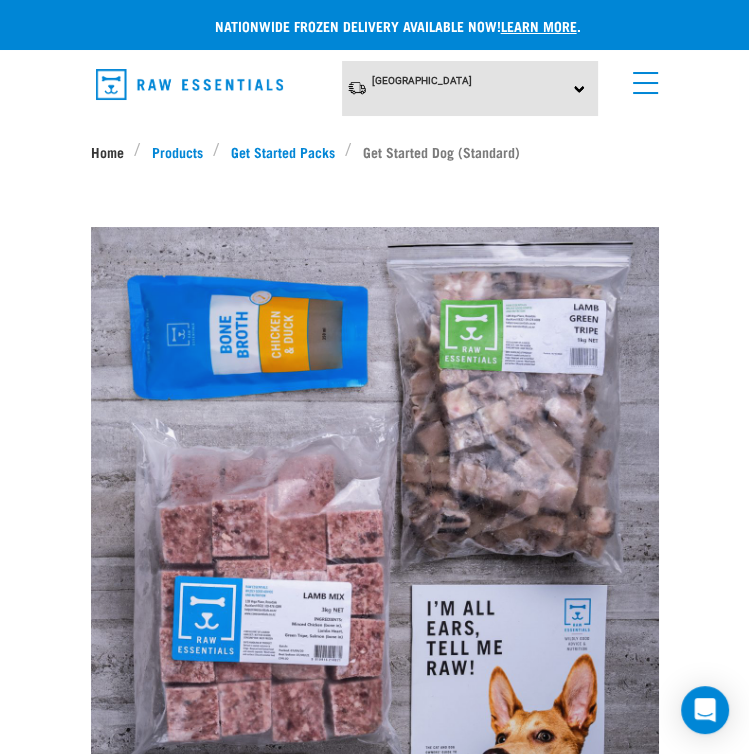 click on "Home" at bounding box center [113, 151] 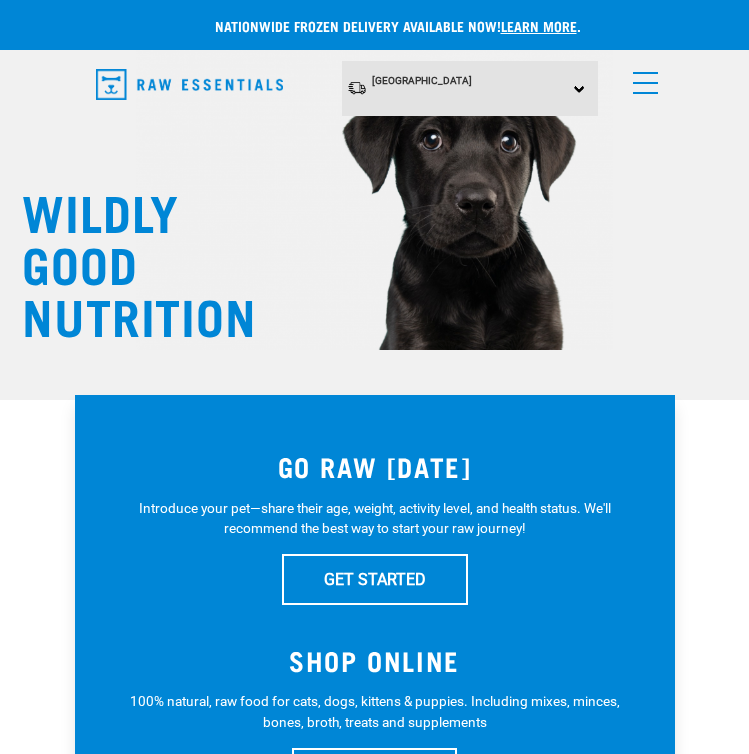 scroll, scrollTop: 0, scrollLeft: 0, axis: both 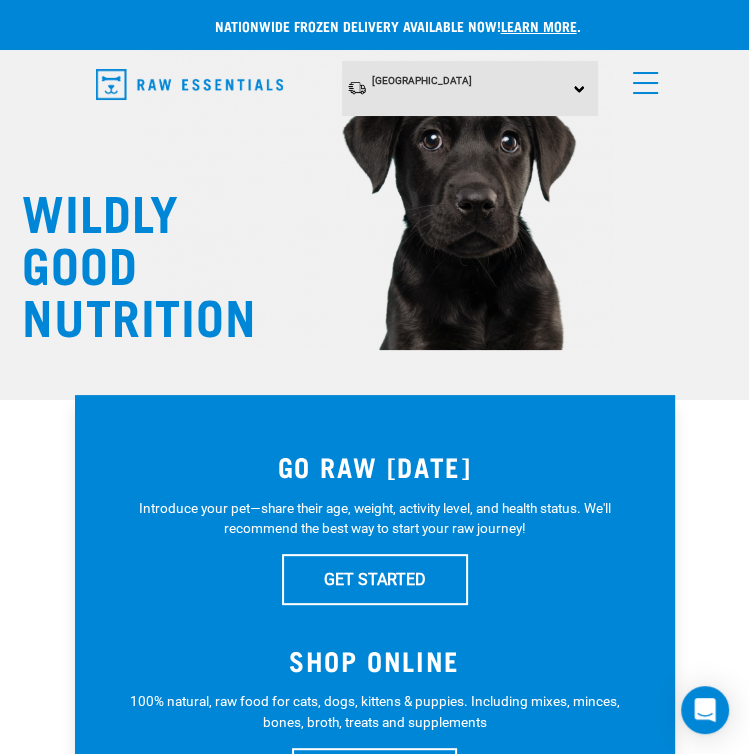 click at bounding box center [645, 83] 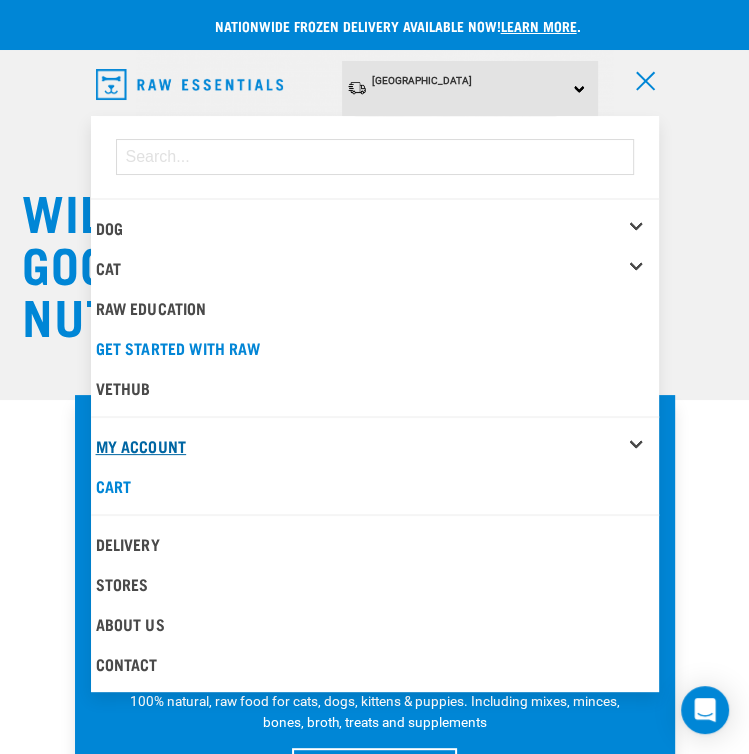 click on "My Account" at bounding box center [141, 445] 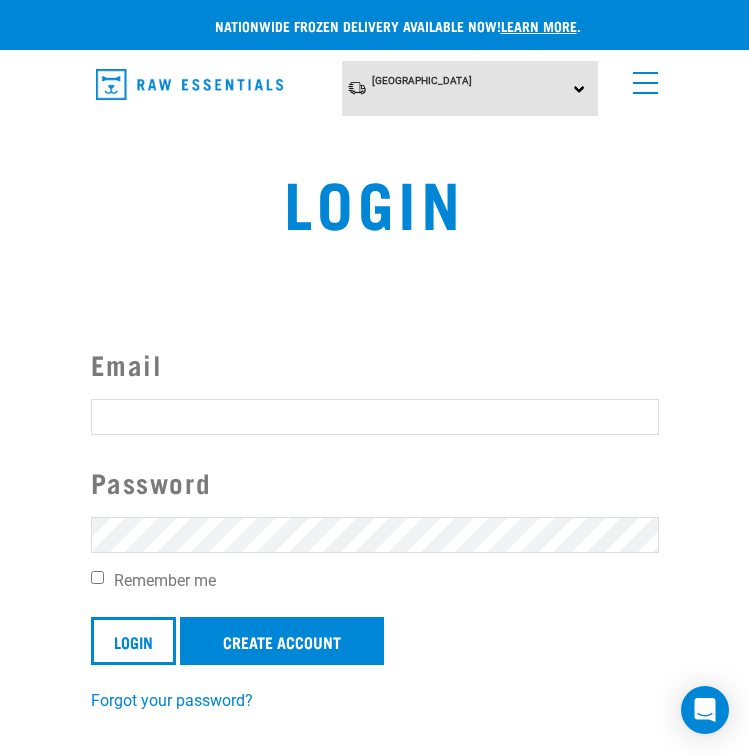 scroll, scrollTop: 0, scrollLeft: 0, axis: both 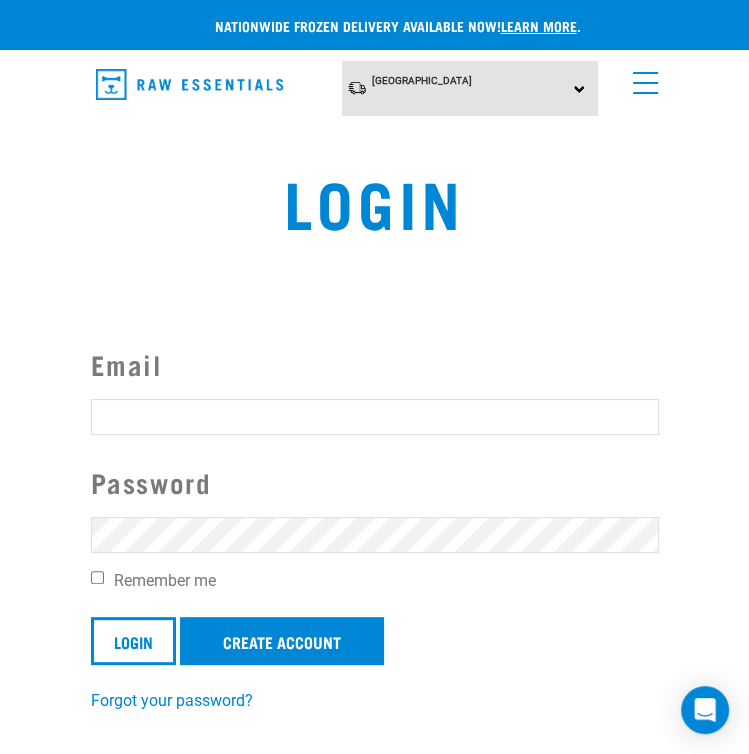 click on "Email" at bounding box center [375, 417] 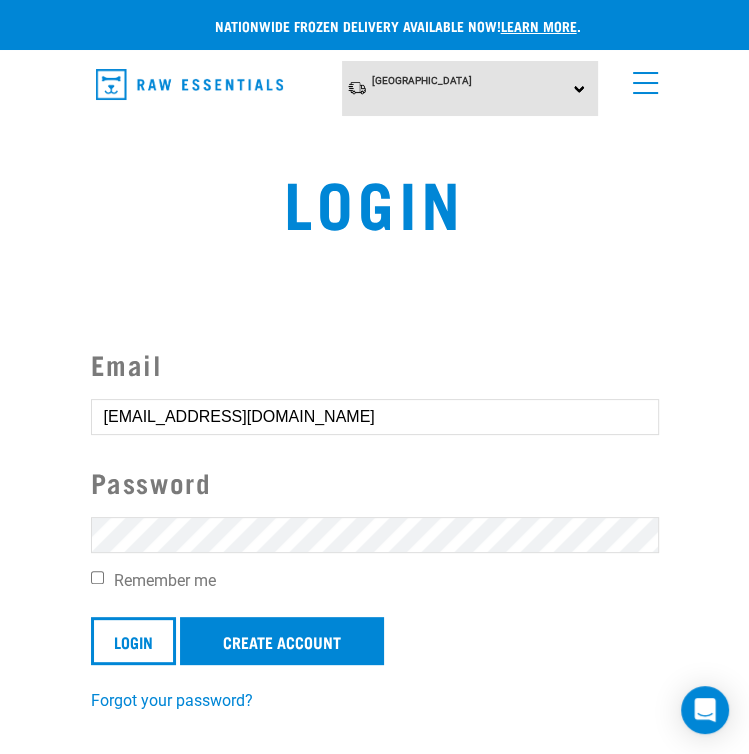 type on "v_lawrence82@hotmail.com" 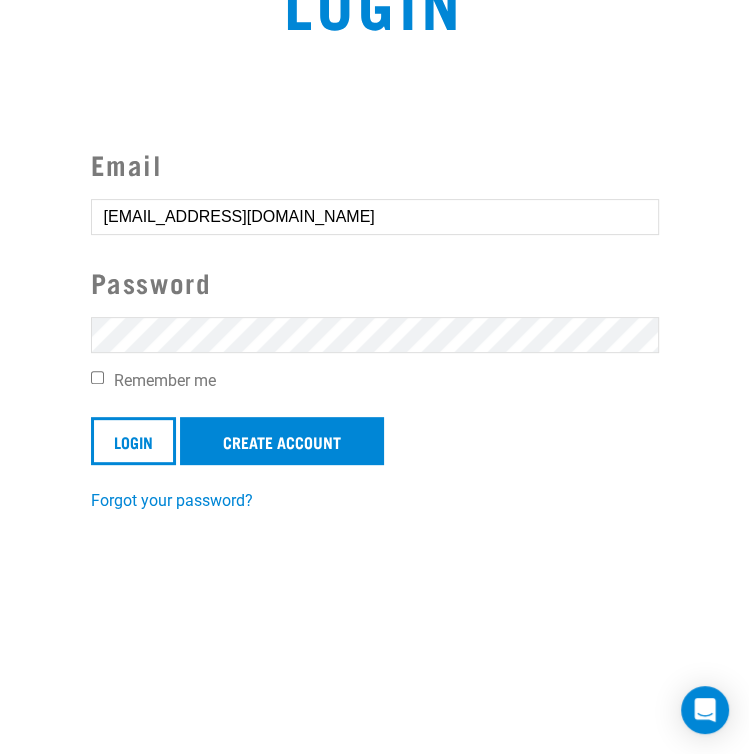 scroll, scrollTop: 300, scrollLeft: 0, axis: vertical 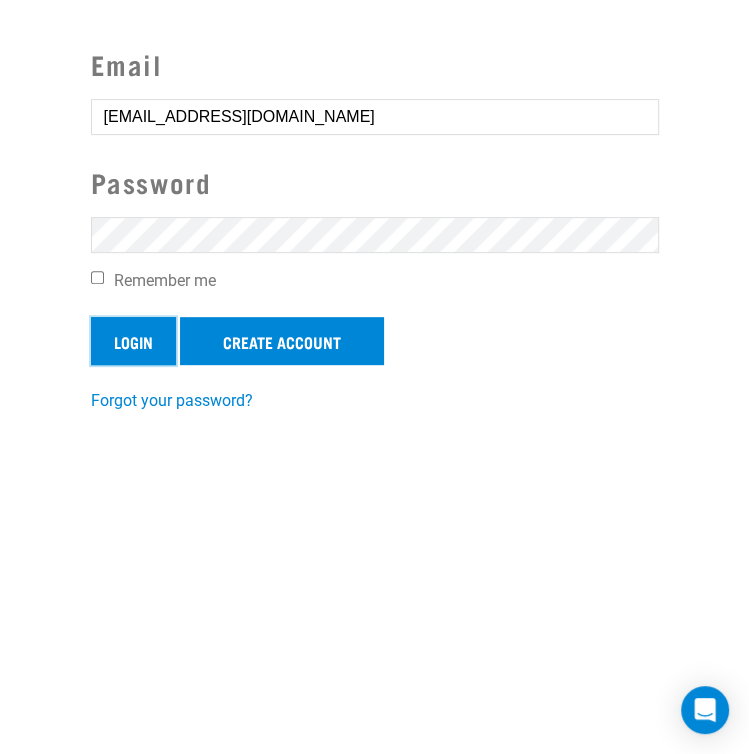 click on "Login" at bounding box center (133, 341) 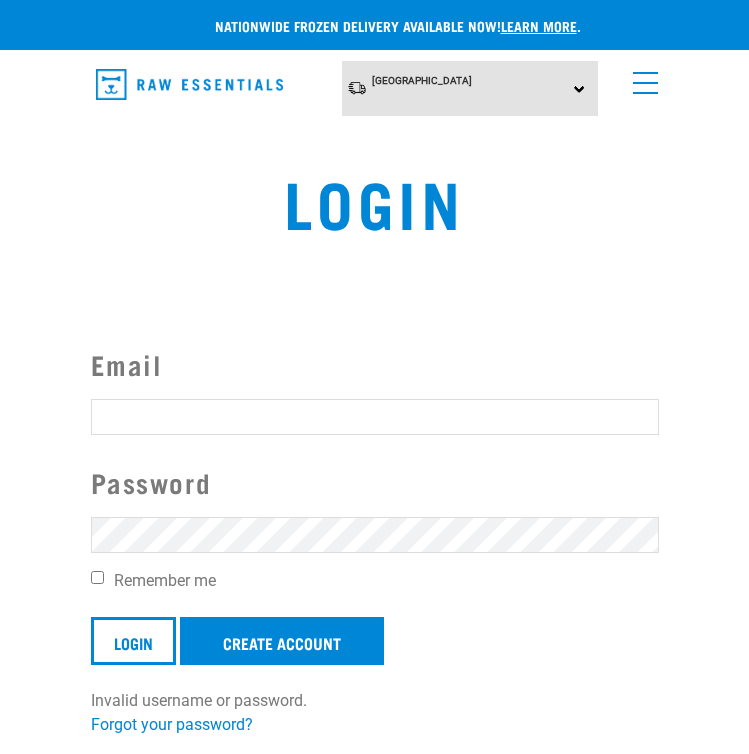 scroll, scrollTop: 0, scrollLeft: 0, axis: both 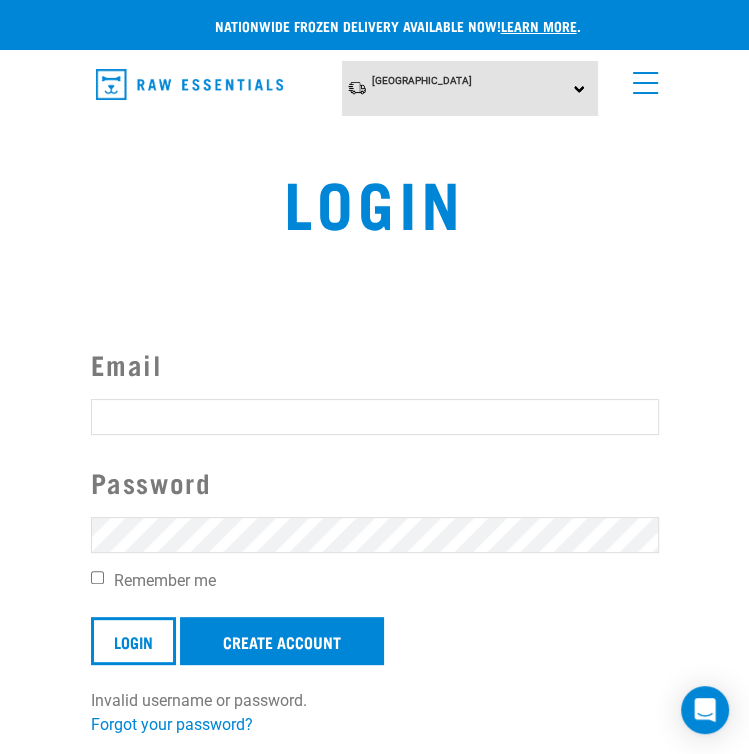 click at bounding box center [36, 329] 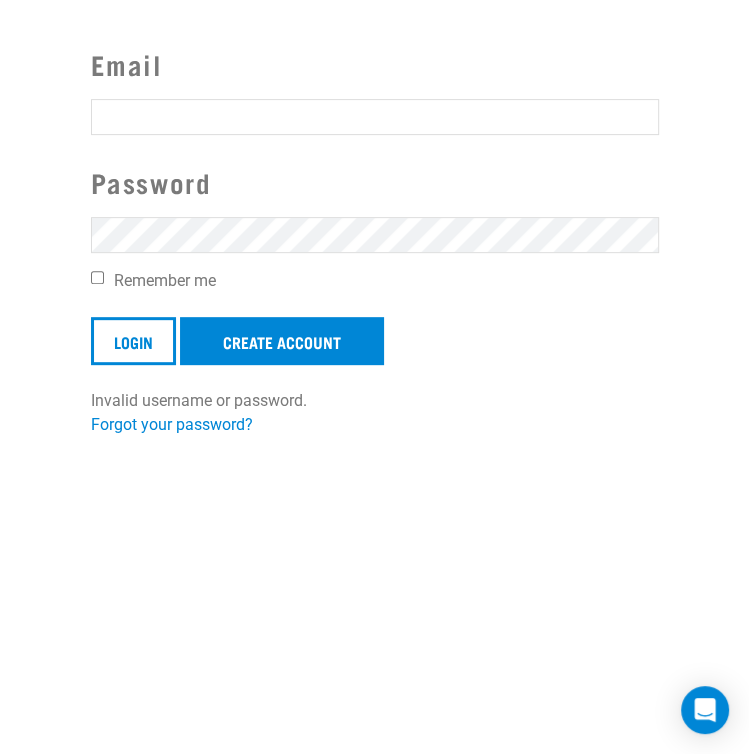 scroll, scrollTop: 200, scrollLeft: 0, axis: vertical 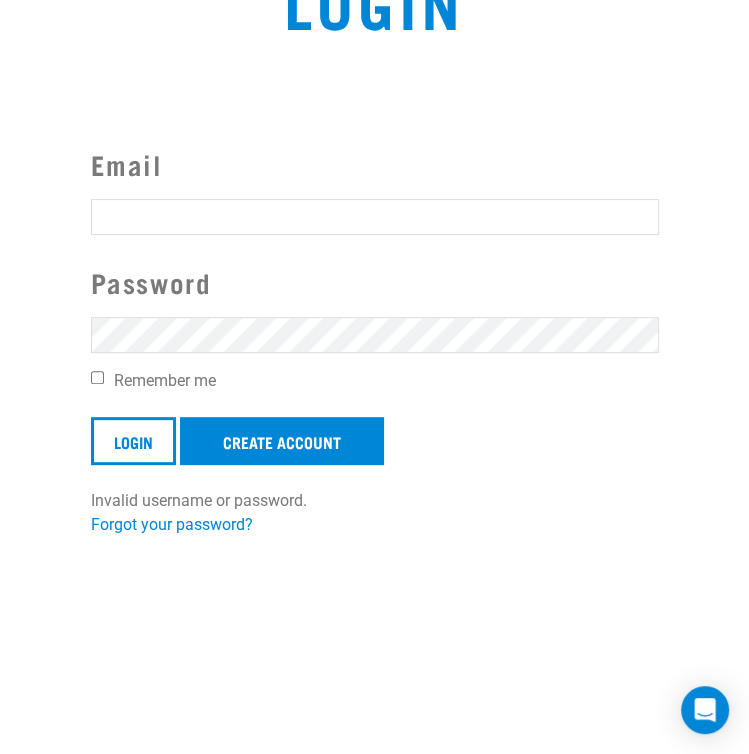 click on "Email" at bounding box center (375, 217) 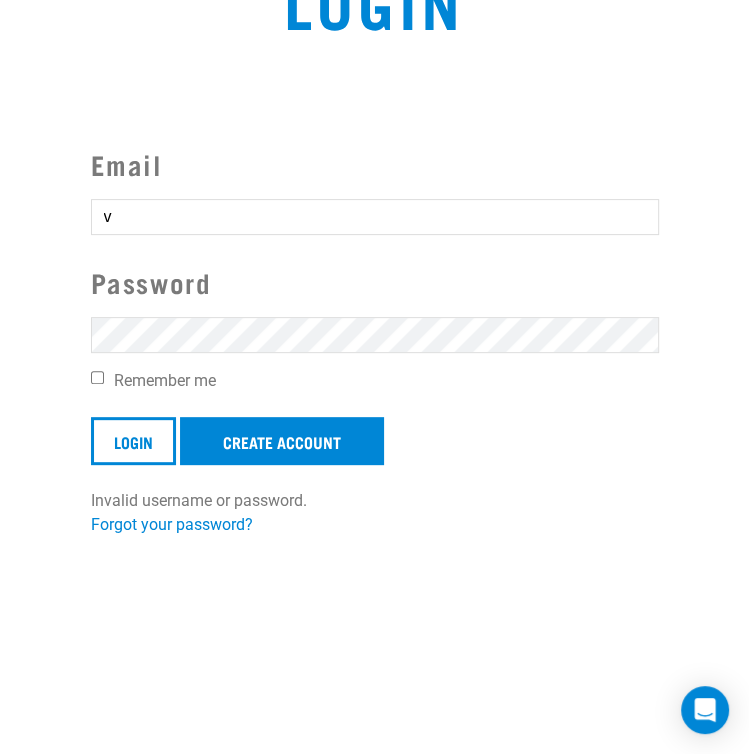 click on "v" at bounding box center (375, 217) 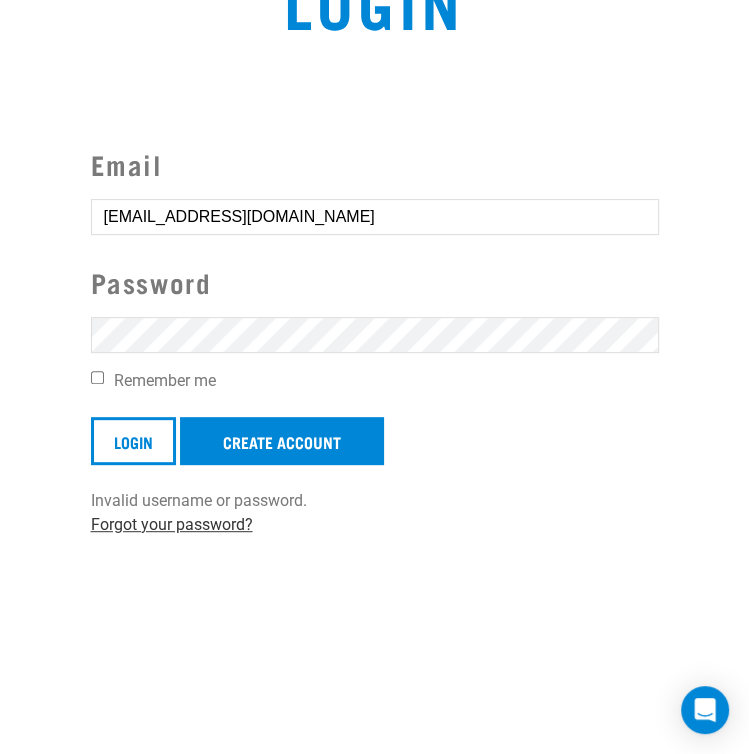 click on "Forgot your password?" at bounding box center (172, 524) 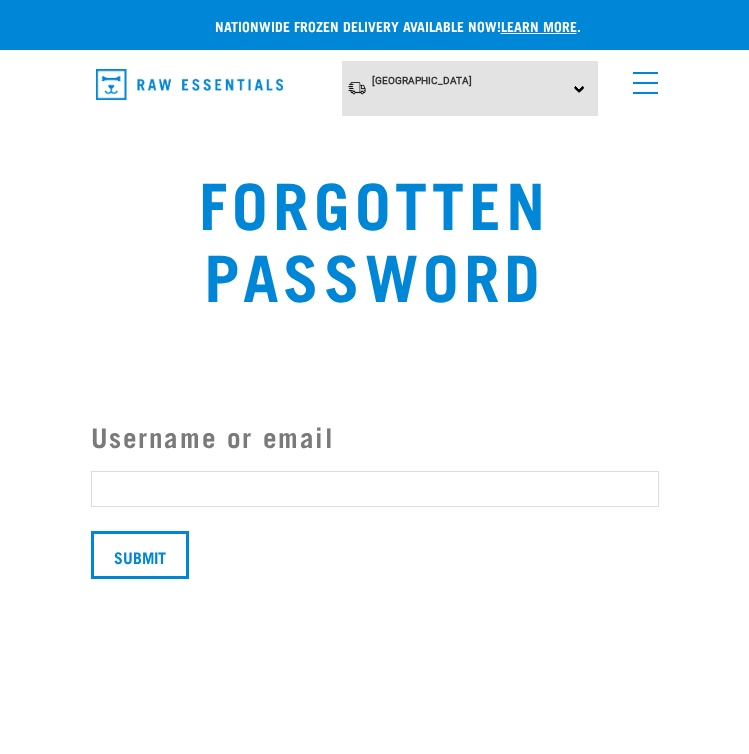 scroll, scrollTop: 0, scrollLeft: 0, axis: both 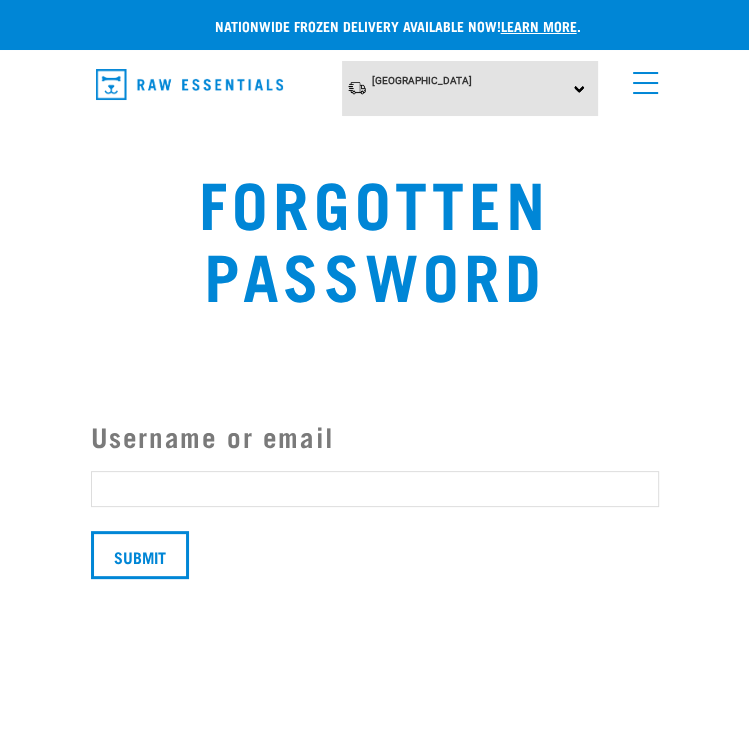 click on "Username or email" at bounding box center [375, 489] 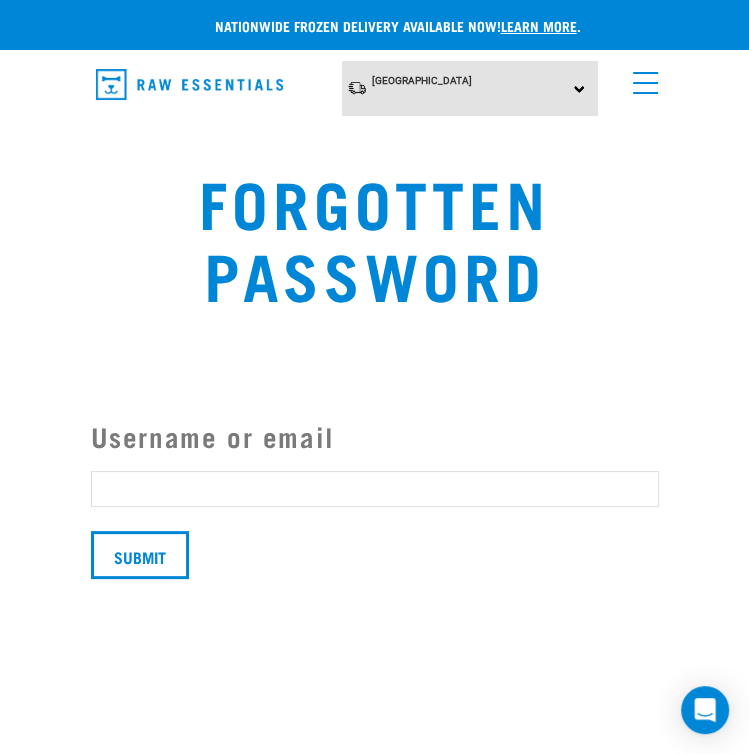 type on "[EMAIL_ADDRESS][DOMAIN_NAME]" 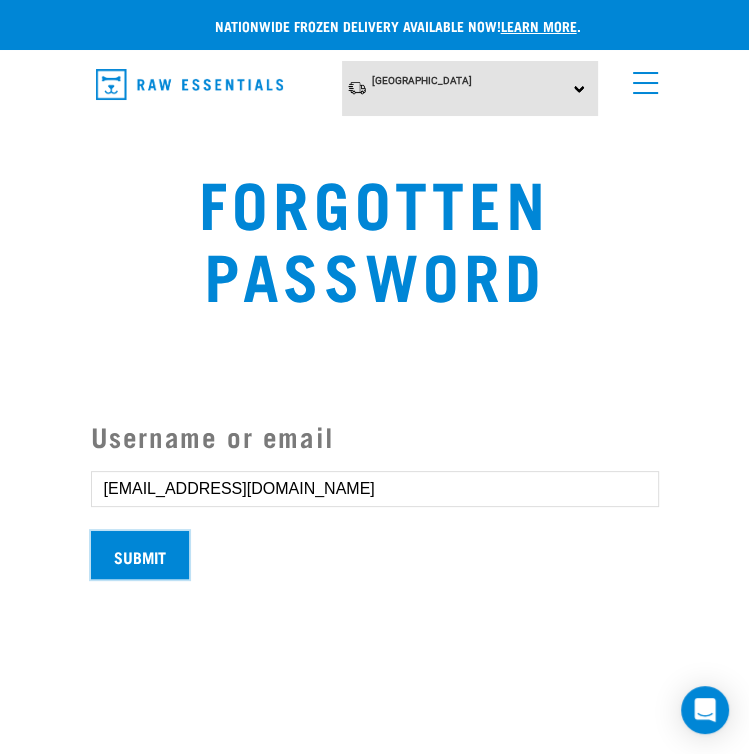 click on "Submit" at bounding box center [140, 555] 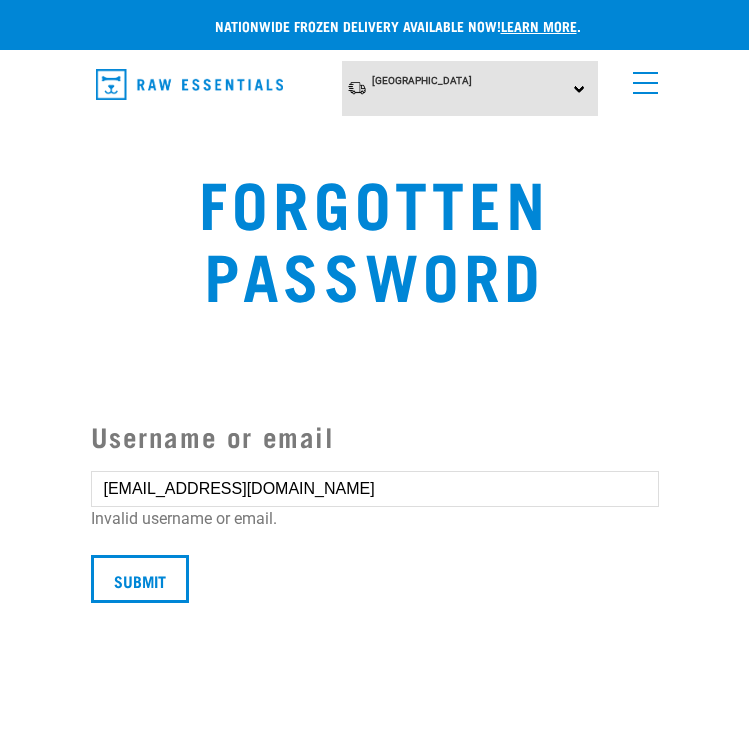 scroll, scrollTop: 0, scrollLeft: 0, axis: both 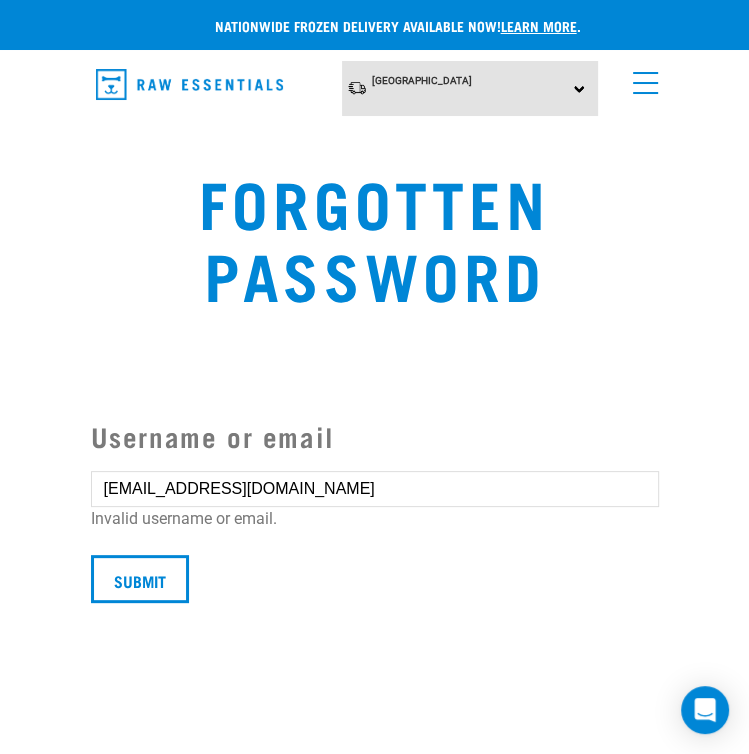 click at bounding box center [641, 78] 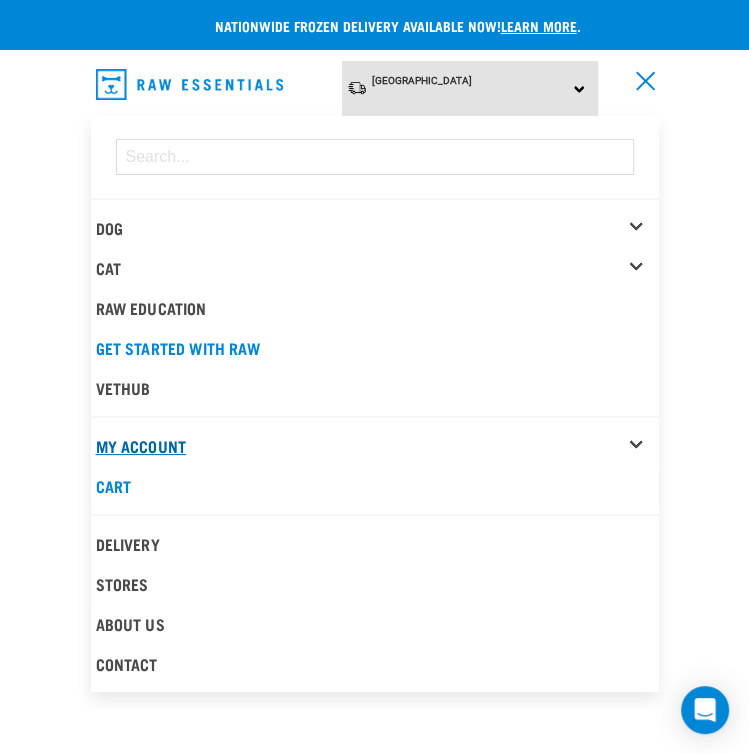 click on "My Account" at bounding box center (141, 445) 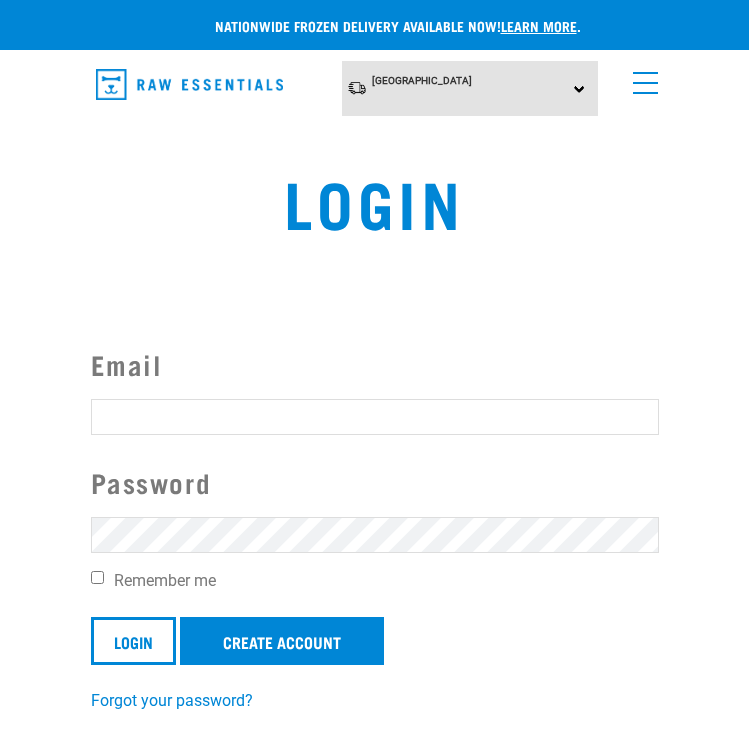 scroll, scrollTop: 0, scrollLeft: 0, axis: both 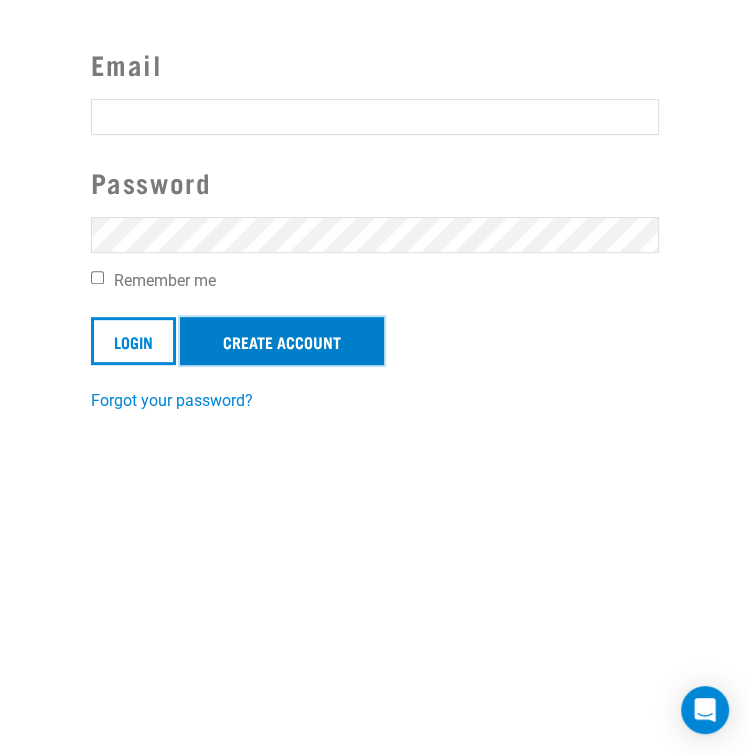 click on "Create Account" at bounding box center [282, 341] 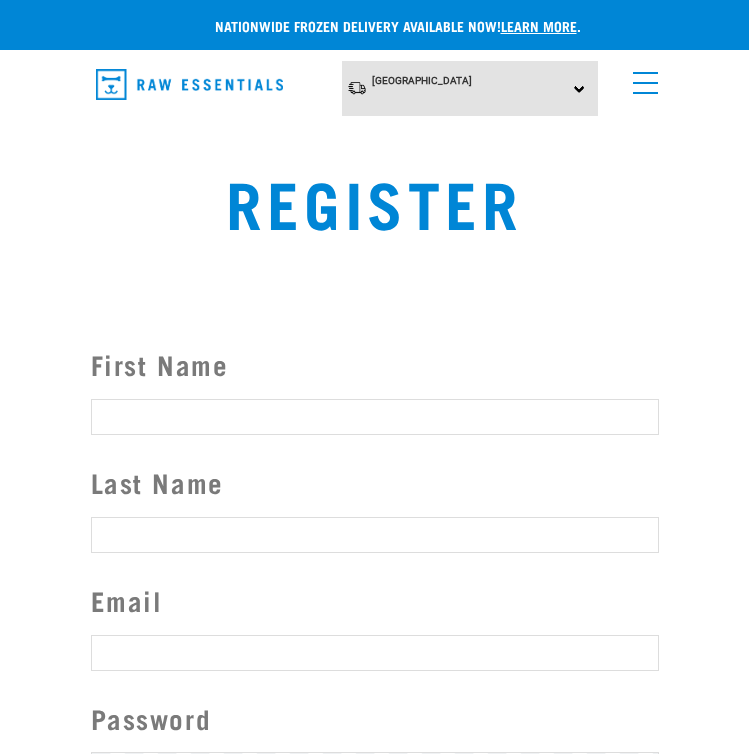 scroll, scrollTop: 0, scrollLeft: 0, axis: both 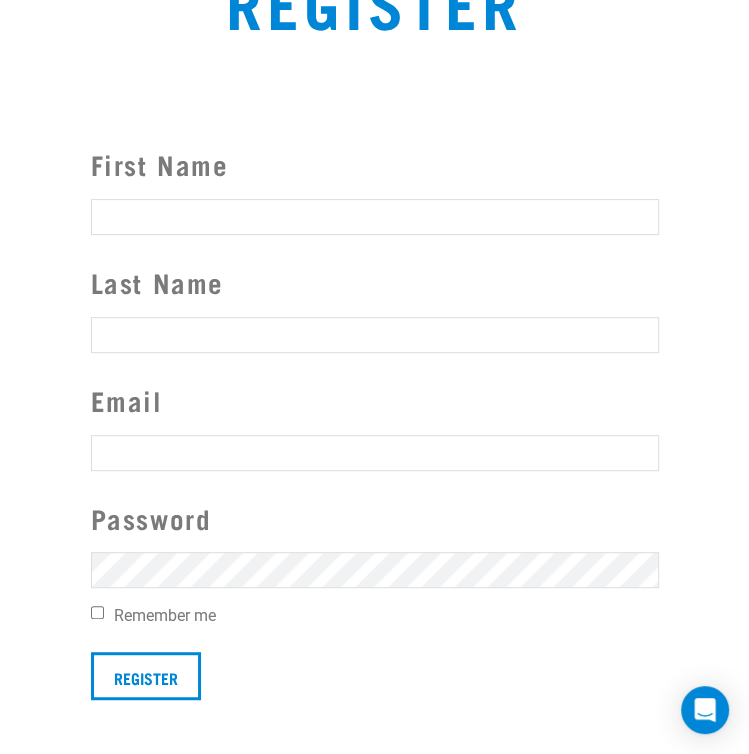 click on "First Name" at bounding box center [375, 217] 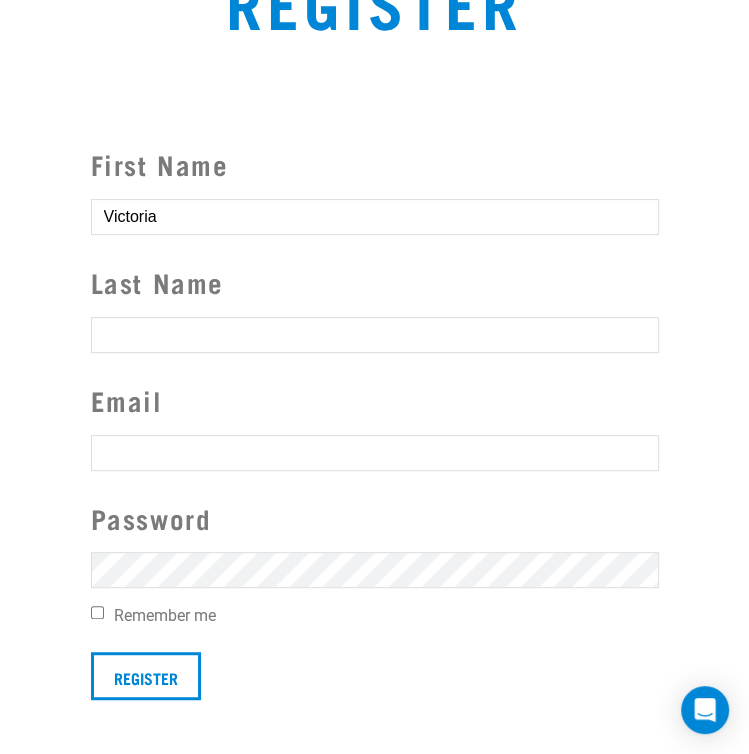 click on "Last Name" at bounding box center (375, 335) 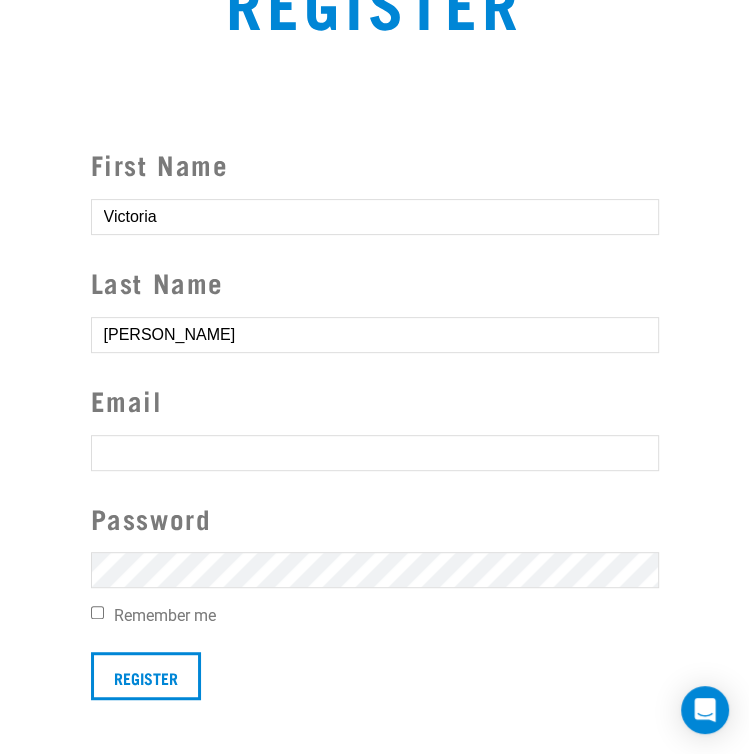 click at bounding box center [375, 453] 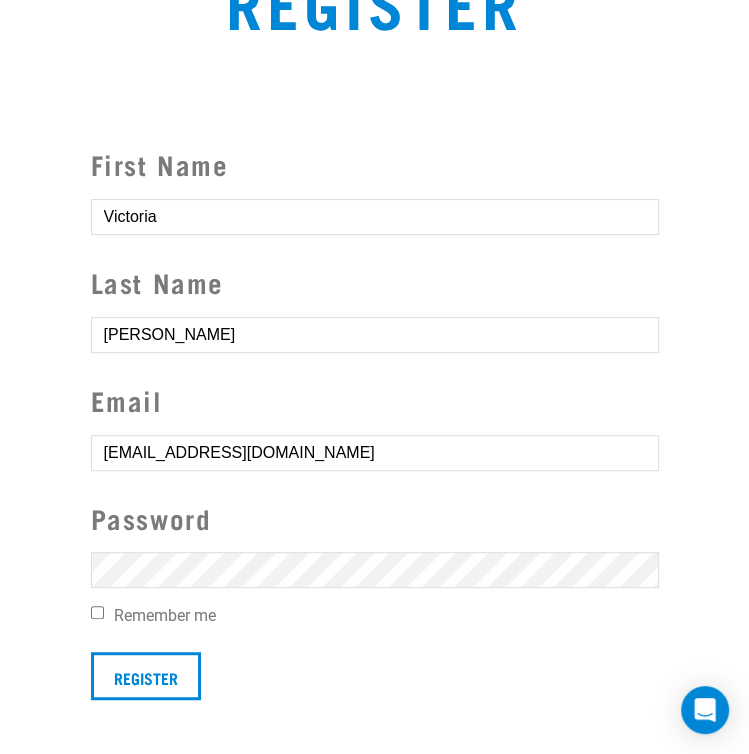 scroll, scrollTop: 300, scrollLeft: 0, axis: vertical 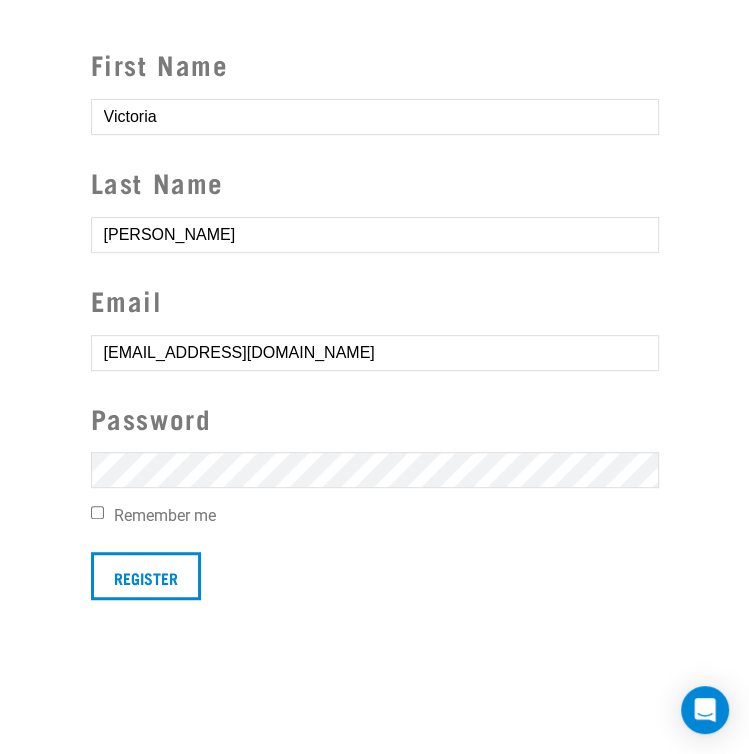 click on "First Name
Victoria
Last Name
Lawrence
Email
v_lawrence82@hotmail.com
Password
Remember me
Register" at bounding box center [375, 322] 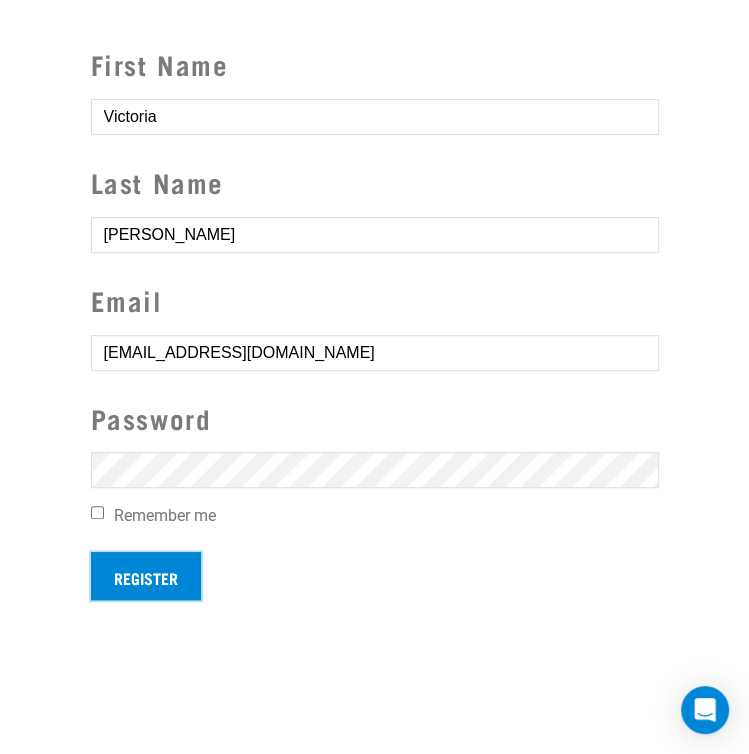 click on "Register" at bounding box center [146, 576] 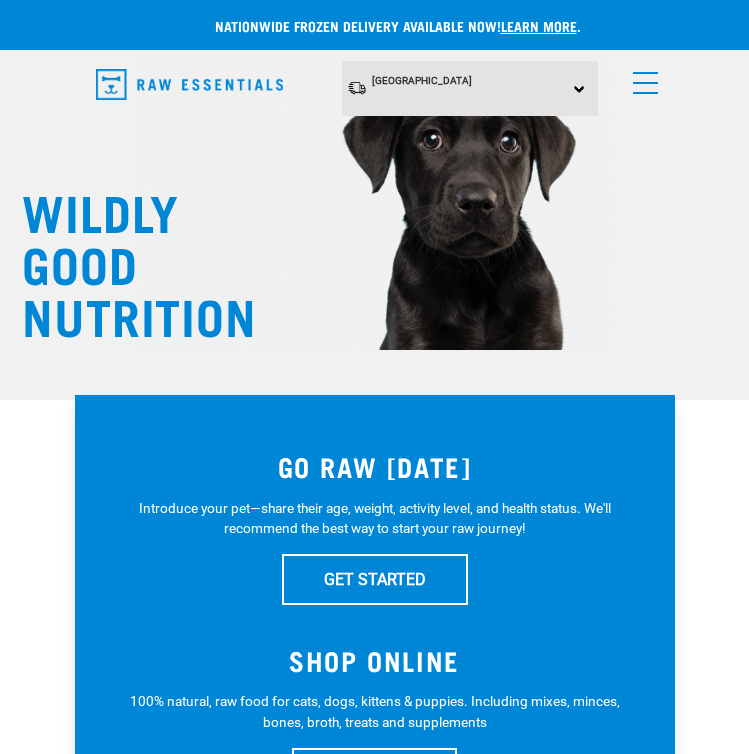 scroll, scrollTop: 0, scrollLeft: 0, axis: both 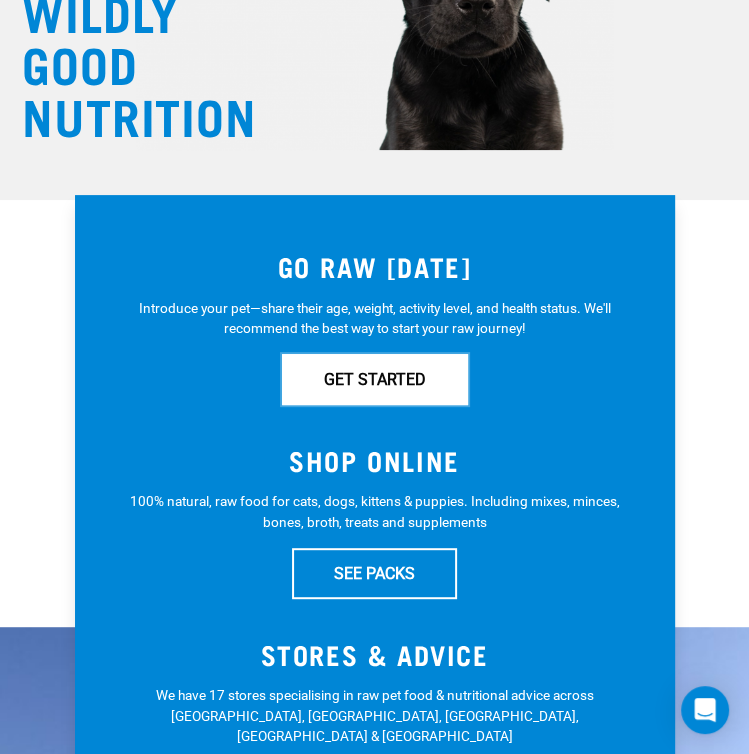 click on "GET STARTED" at bounding box center [375, 379] 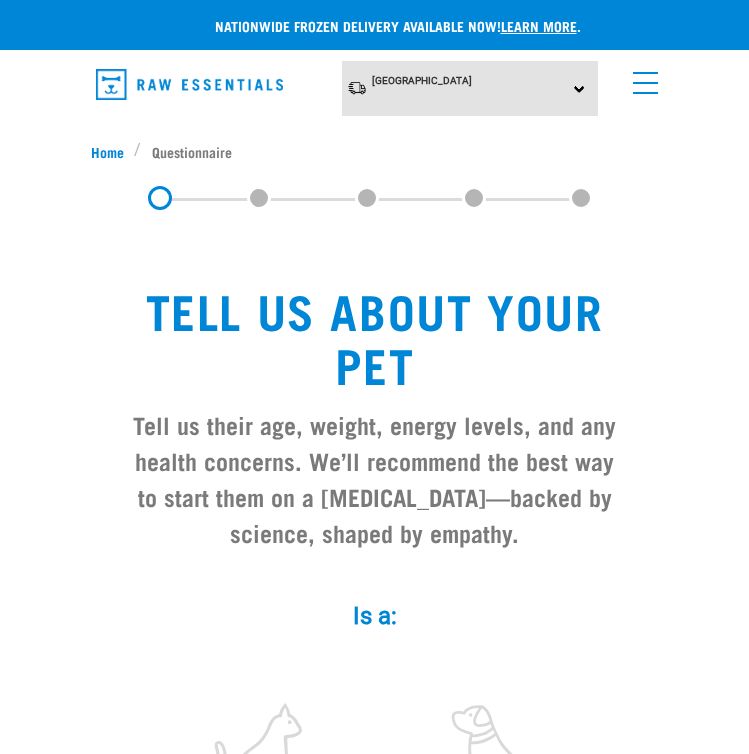scroll, scrollTop: 0, scrollLeft: 0, axis: both 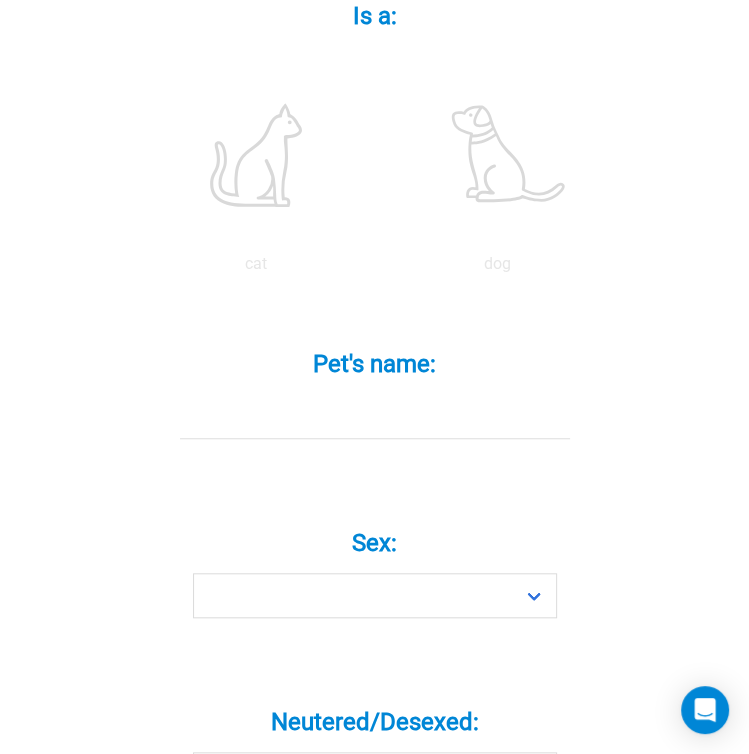 click on "Pet's name: *" at bounding box center [375, 416] 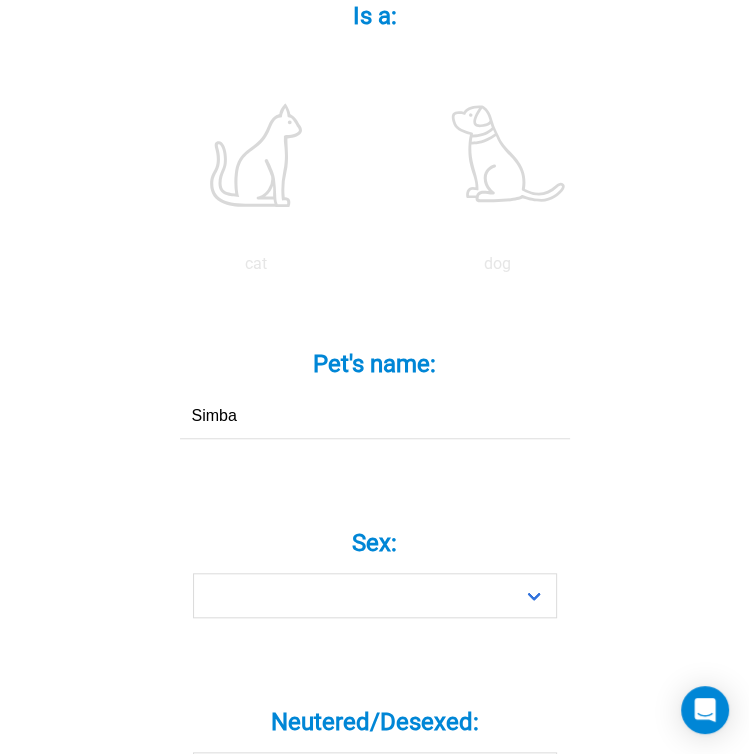 scroll, scrollTop: 800, scrollLeft: 0, axis: vertical 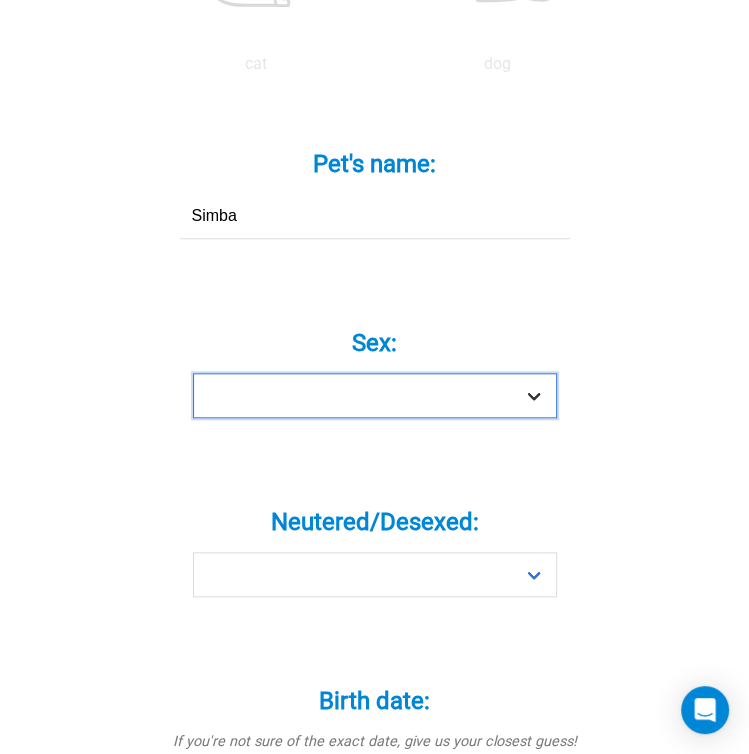 click on "Boy
Girl" at bounding box center [375, 395] 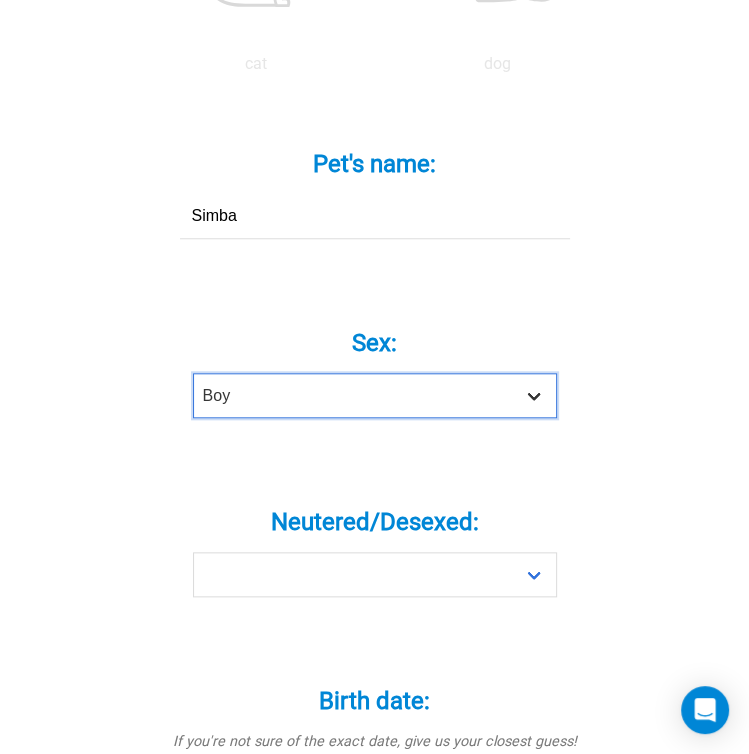 click on "Boy
Girl" at bounding box center [375, 395] 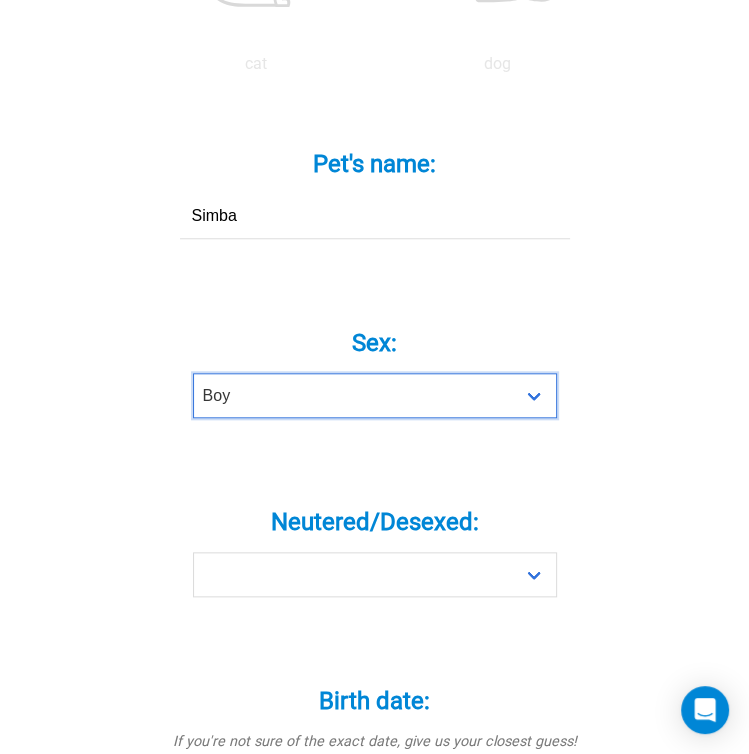 scroll, scrollTop: 1000, scrollLeft: 0, axis: vertical 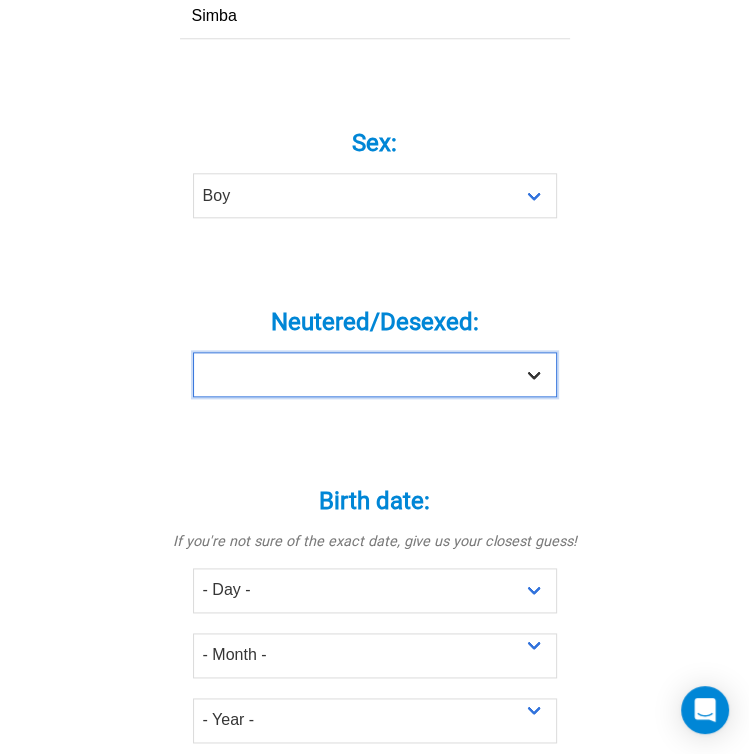click on "Yes
No" at bounding box center [375, 374] 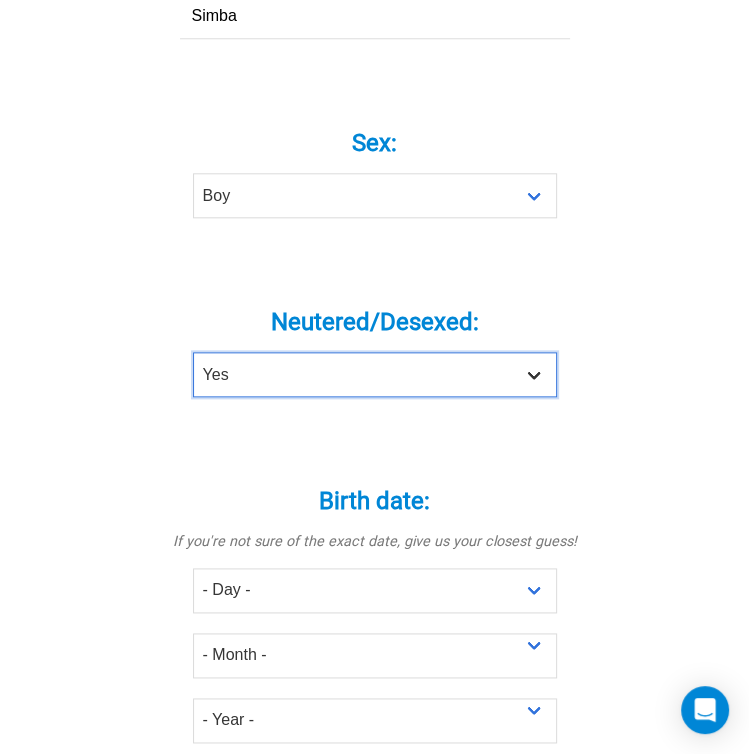 click on "Yes
No" at bounding box center (375, 374) 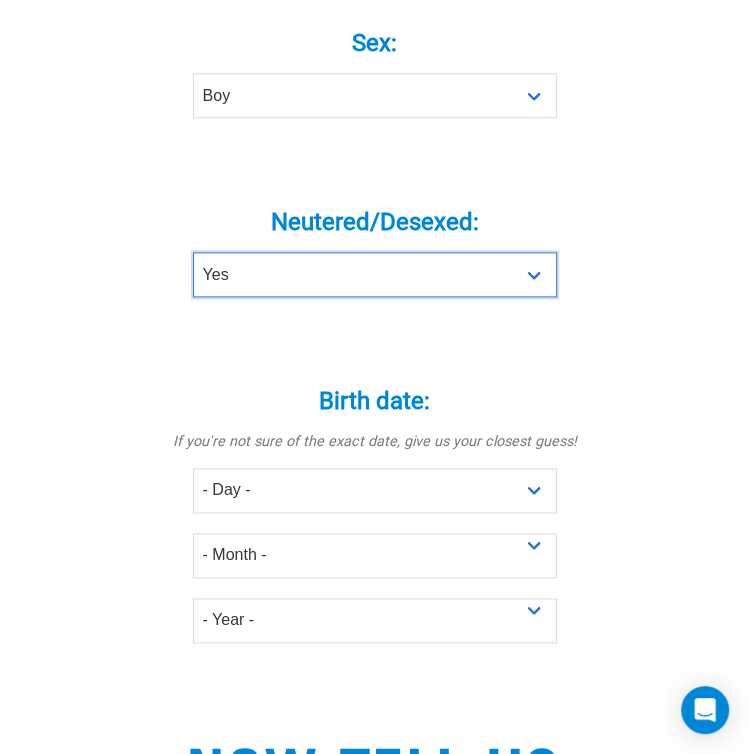 scroll, scrollTop: 1200, scrollLeft: 0, axis: vertical 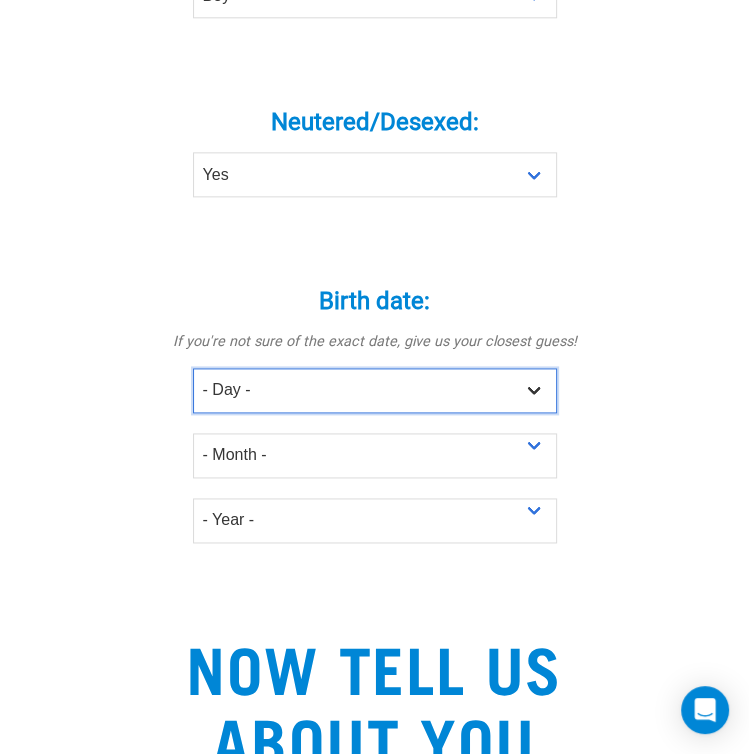 click on "- Day -
1
2
3
4
5
6
7
8
9
10 11 12 13 14 15 16 17 18 19 20 21 22 23 24 25 26 27" at bounding box center (375, 390) 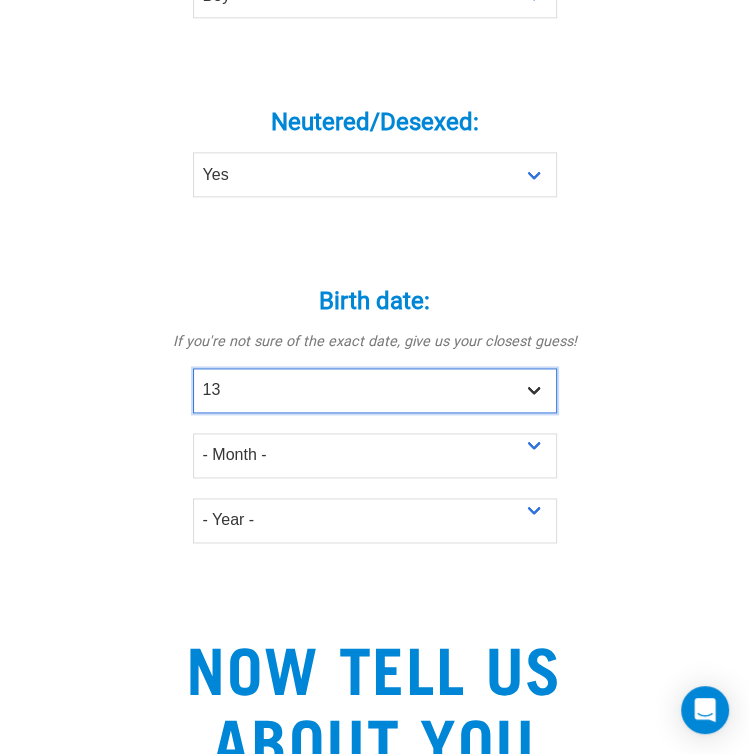 click on "- Day -
1
2
3
4
5
6
7
8
9
10 11 12 13 14 15 16 17 18 19 20 21 22 23 24 25 26 27" at bounding box center [375, 390] 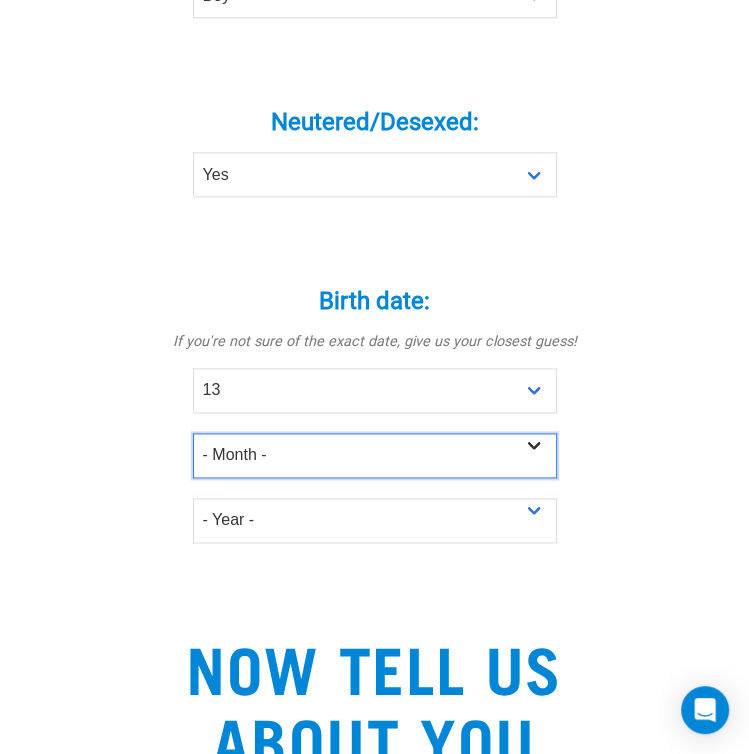 click on "- Month -
January
February
March
April
May
June July August September October November December" at bounding box center [375, 455] 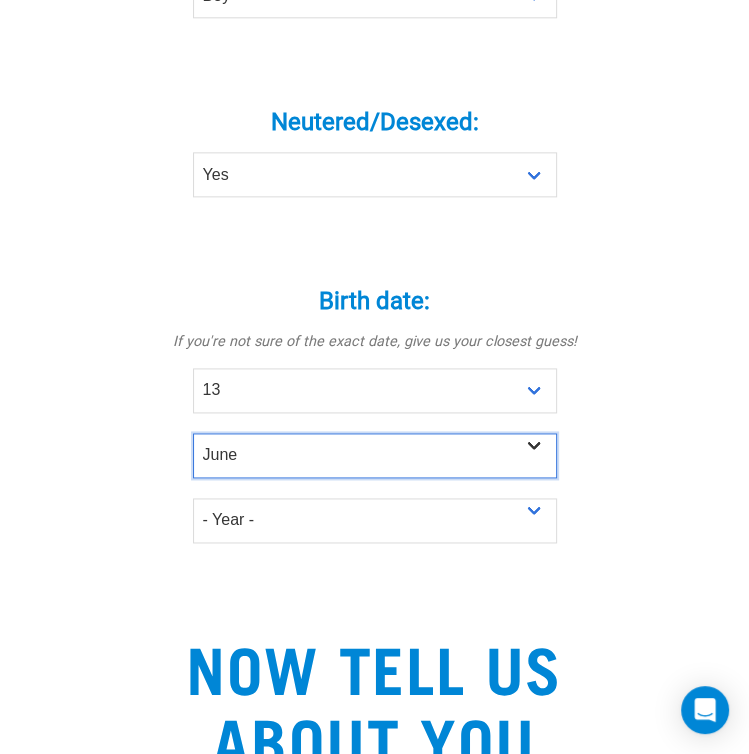 click on "- Month -
January
February
March
April
May
June July August September October November December" at bounding box center [375, 455] 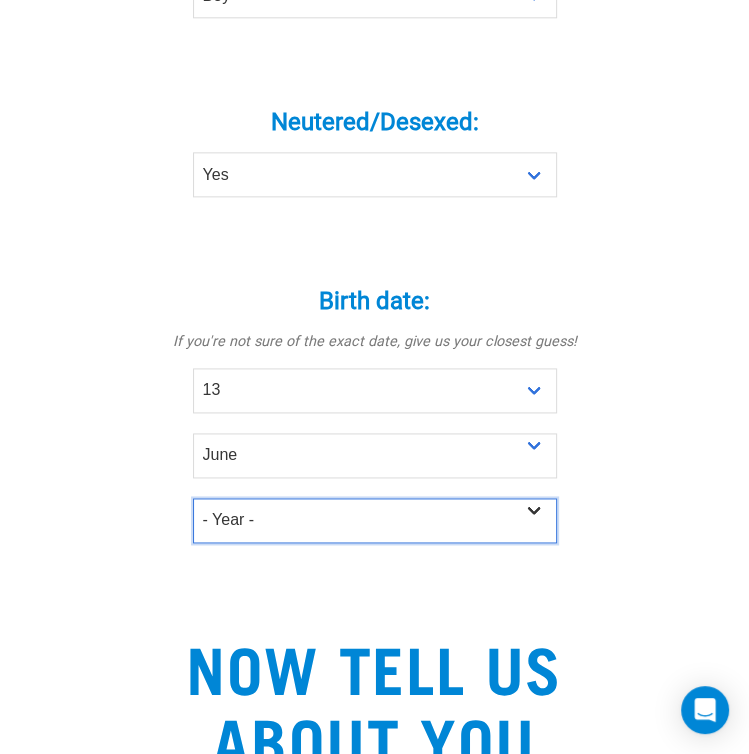 click on "- Year -
2025
2024
2023
2022
2021
2020
2019 2018 2017 2016 2015 2014 2013" at bounding box center (375, 520) 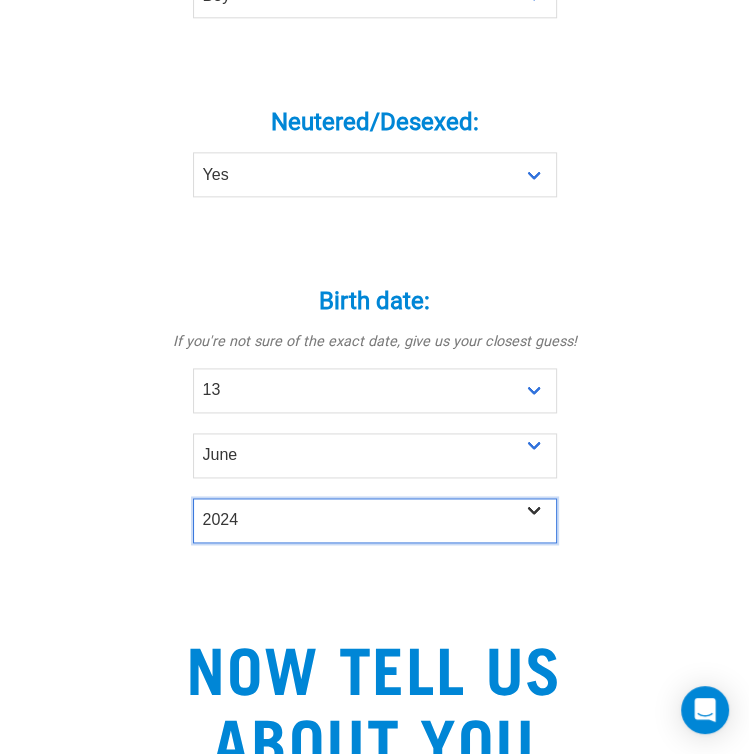 click on "- Year -
2025
2024
2023
2022
2021
2020
2019 2018 2017 2016 2015 2014 2013" at bounding box center [375, 520] 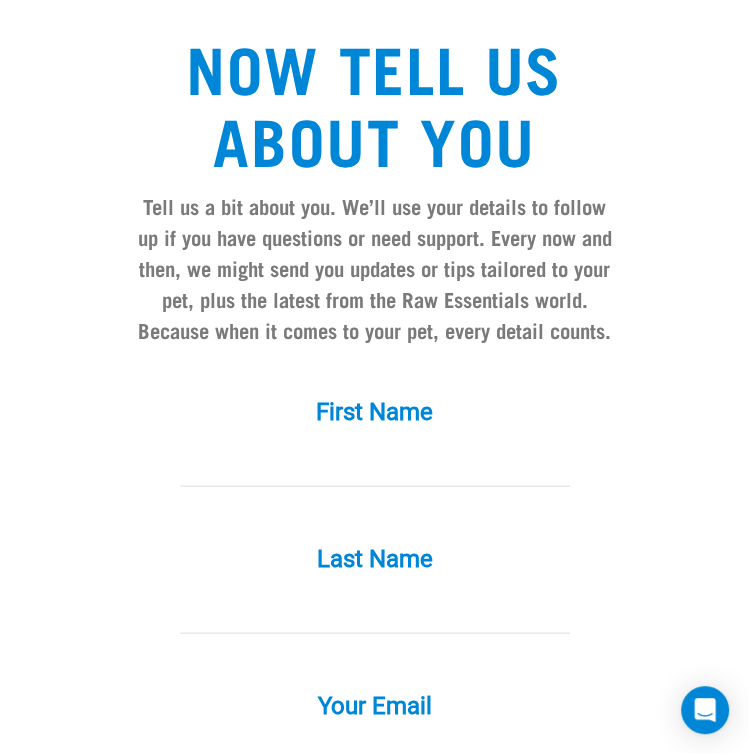 scroll, scrollTop: 1900, scrollLeft: 0, axis: vertical 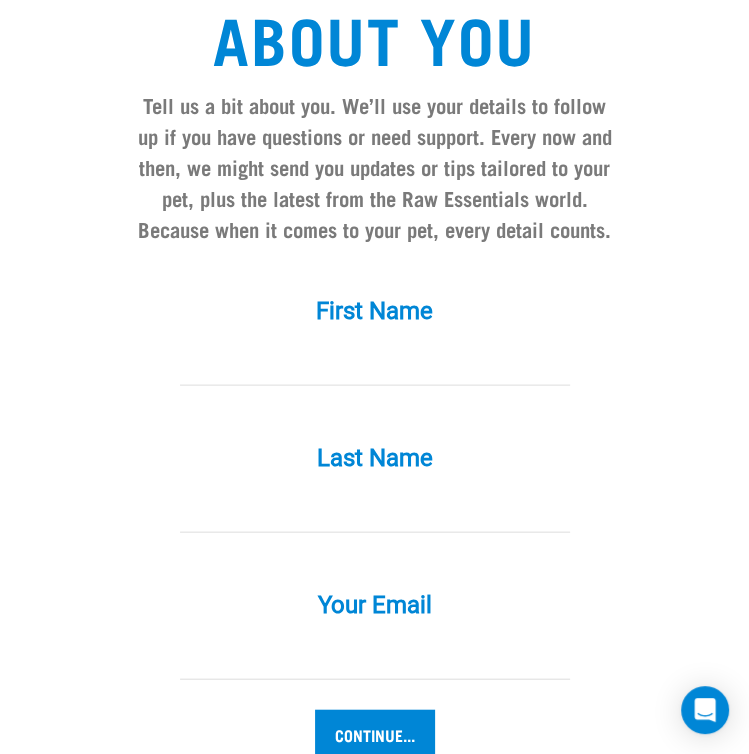 click at bounding box center (375, 363) 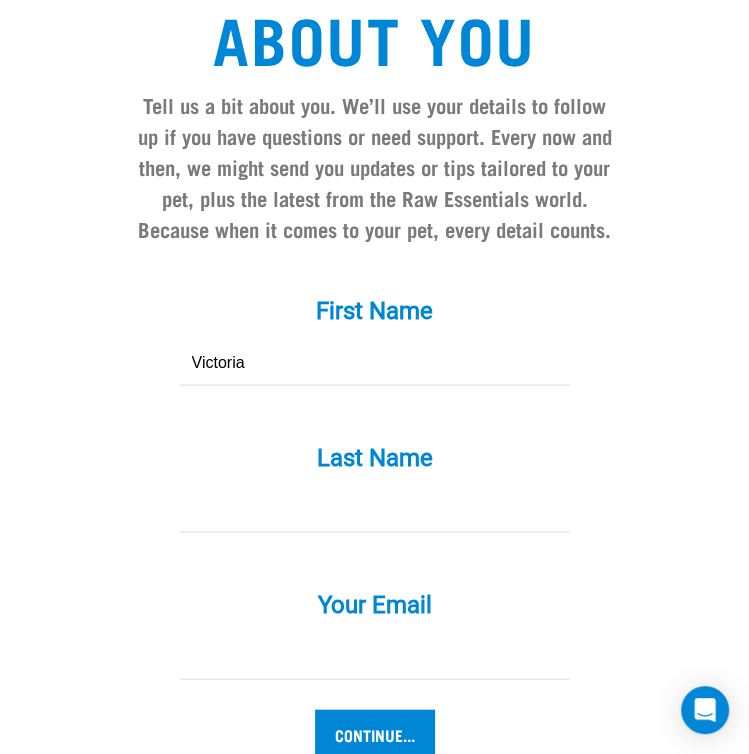 type on "Victoria" 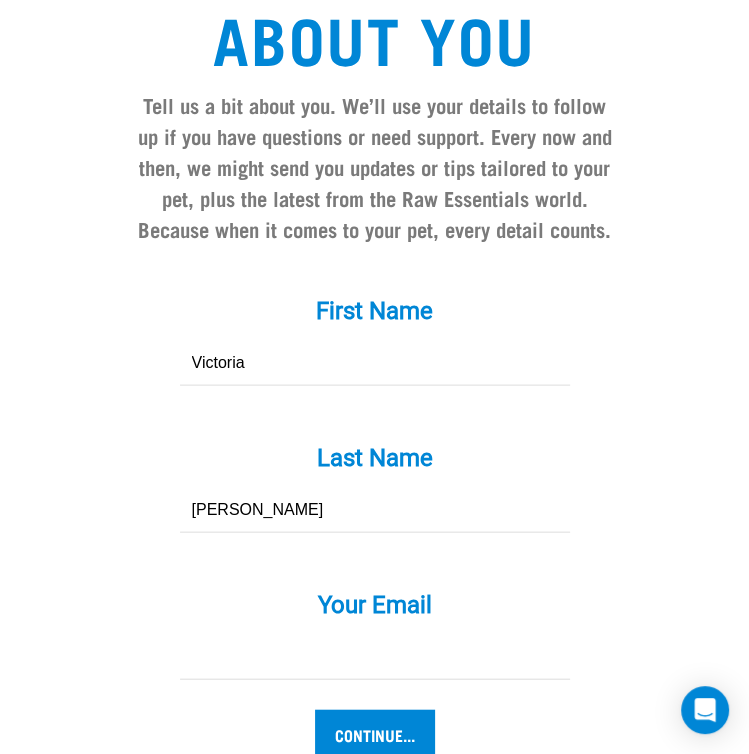 type on "Lawrence" 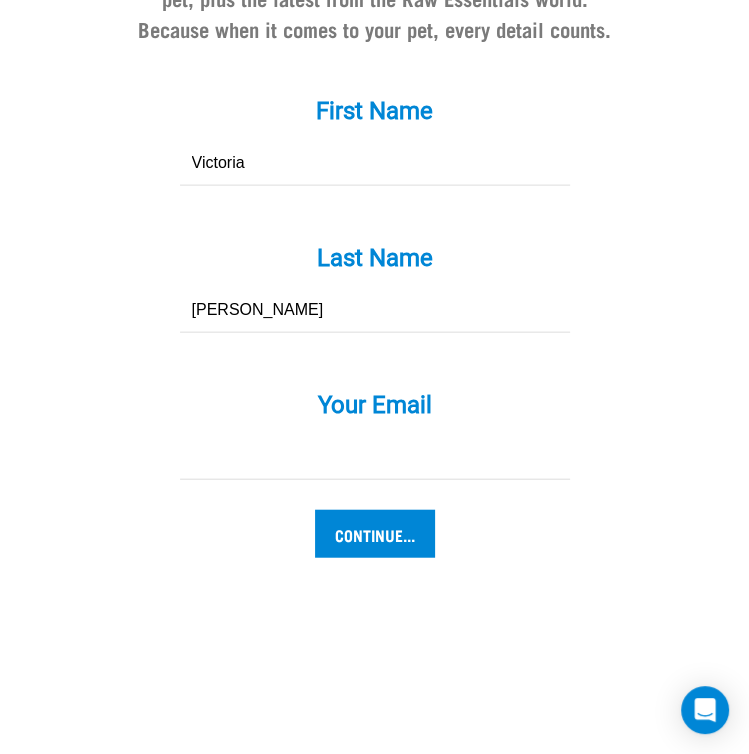 scroll, scrollTop: 2300, scrollLeft: 0, axis: vertical 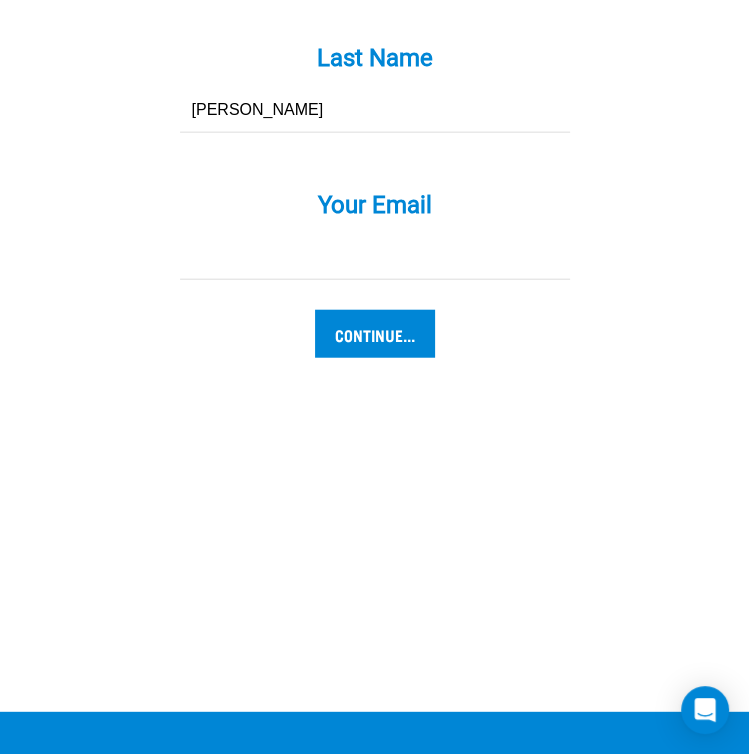 click on "Your Email *" at bounding box center (375, 257) 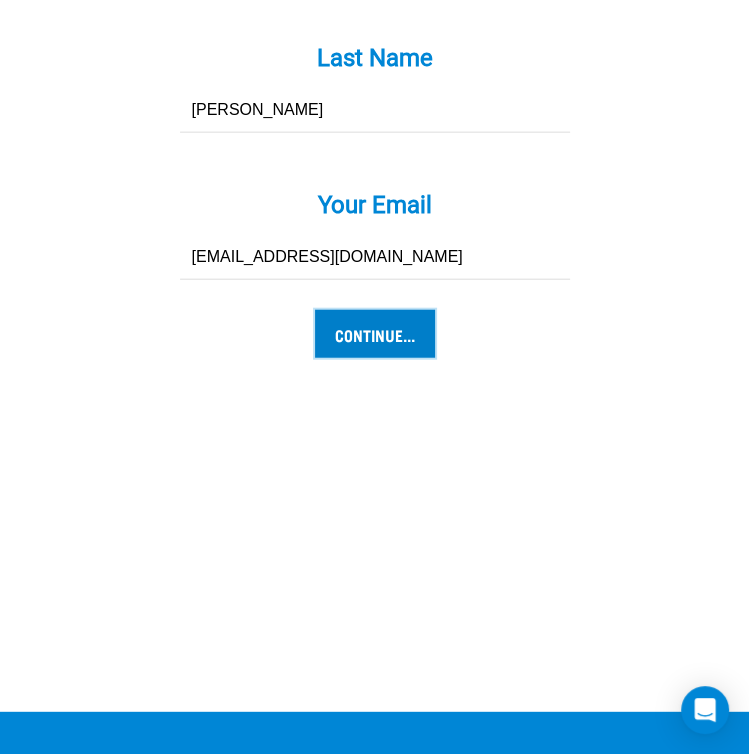 click on "Continue..." at bounding box center (375, 334) 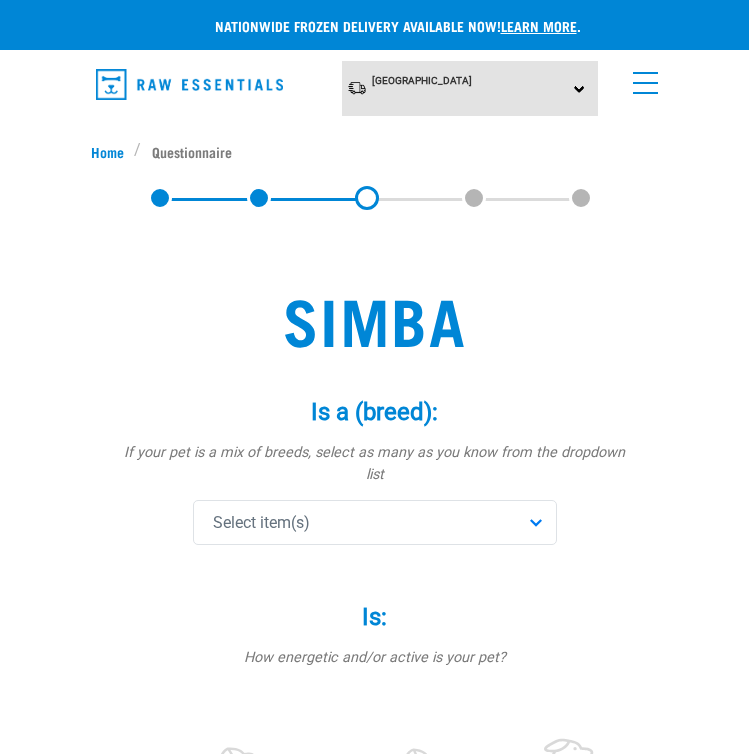 scroll, scrollTop: 0, scrollLeft: 0, axis: both 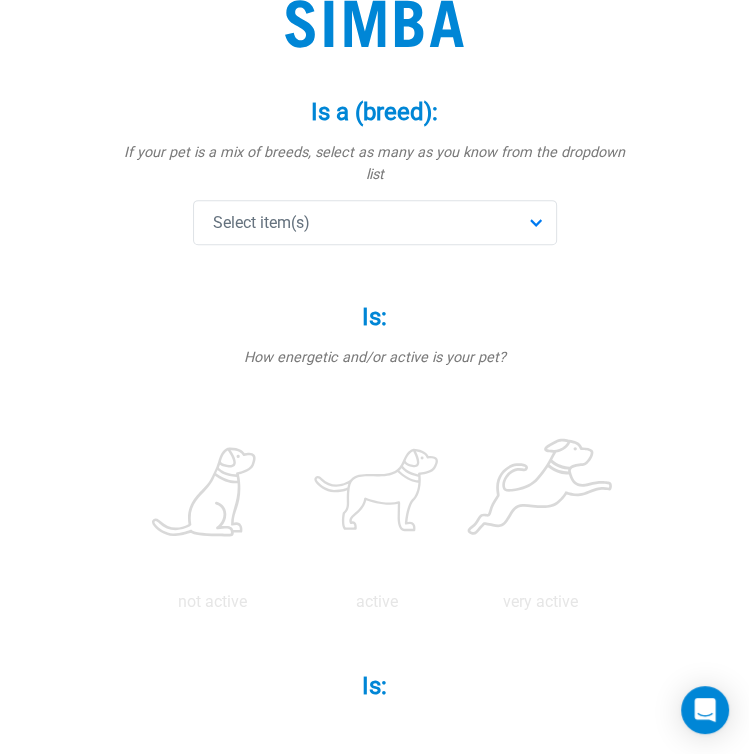 click on "Select item(s)" at bounding box center [375, 222] 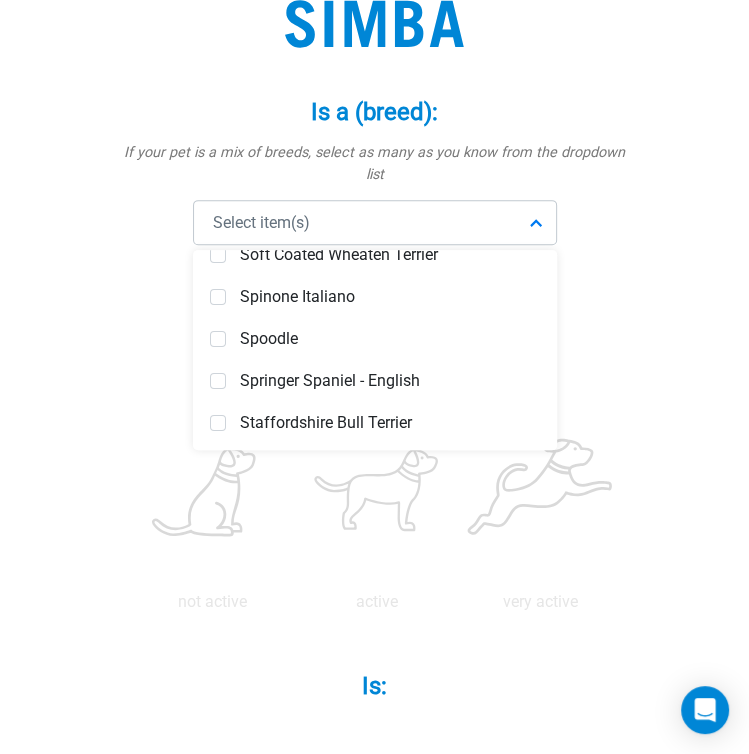 scroll, scrollTop: 7600, scrollLeft: 0, axis: vertical 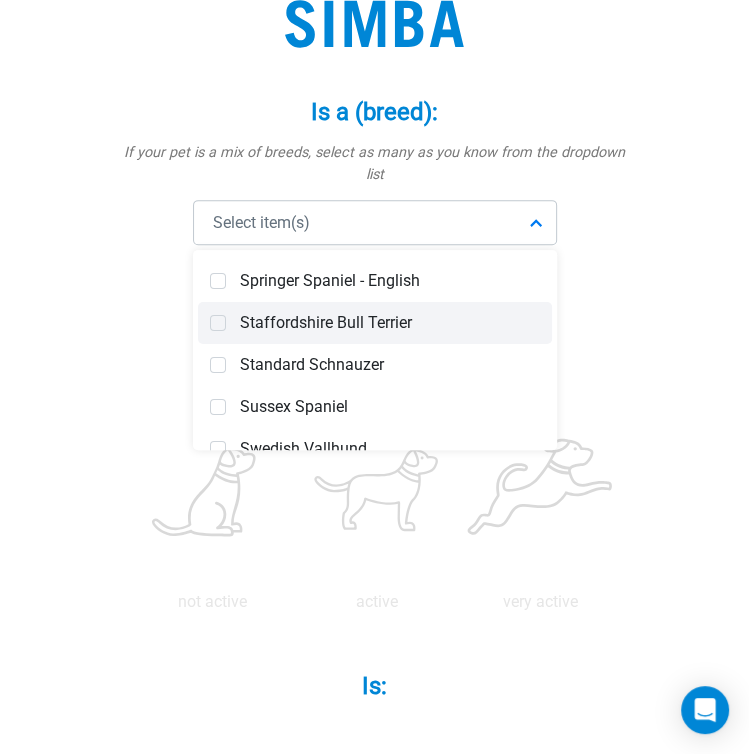 click at bounding box center [218, 323] 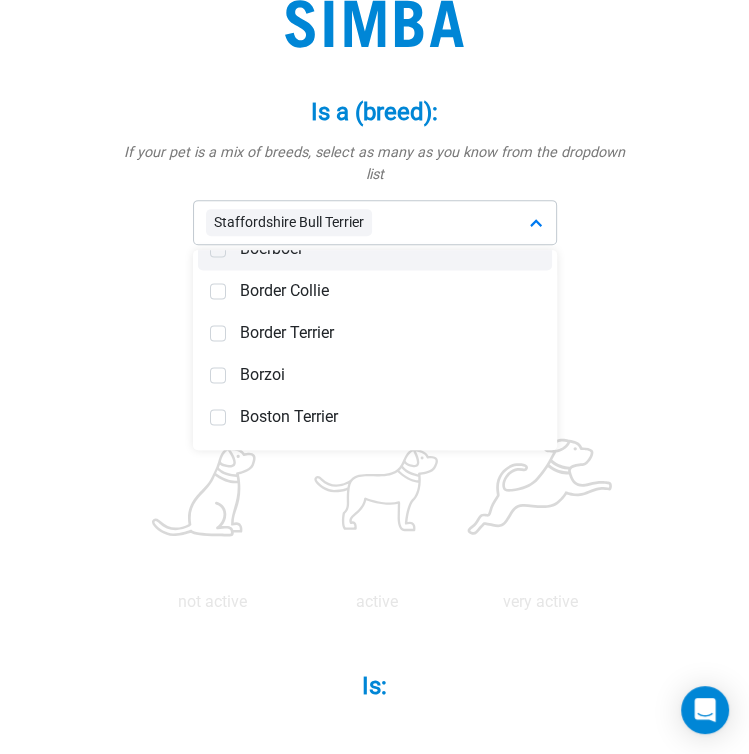 scroll, scrollTop: 1600, scrollLeft: 0, axis: vertical 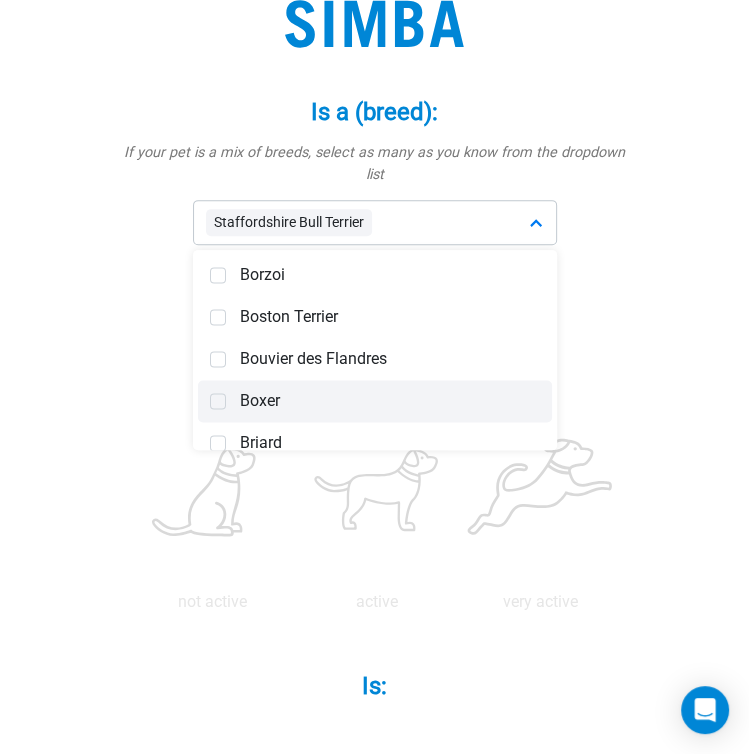 click at bounding box center (218, 401) 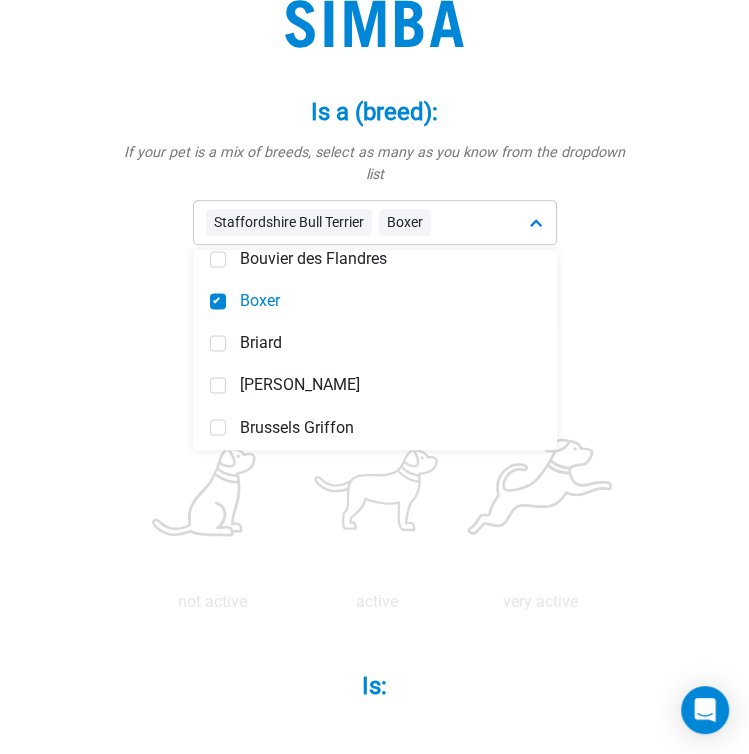 scroll, scrollTop: 1800, scrollLeft: 0, axis: vertical 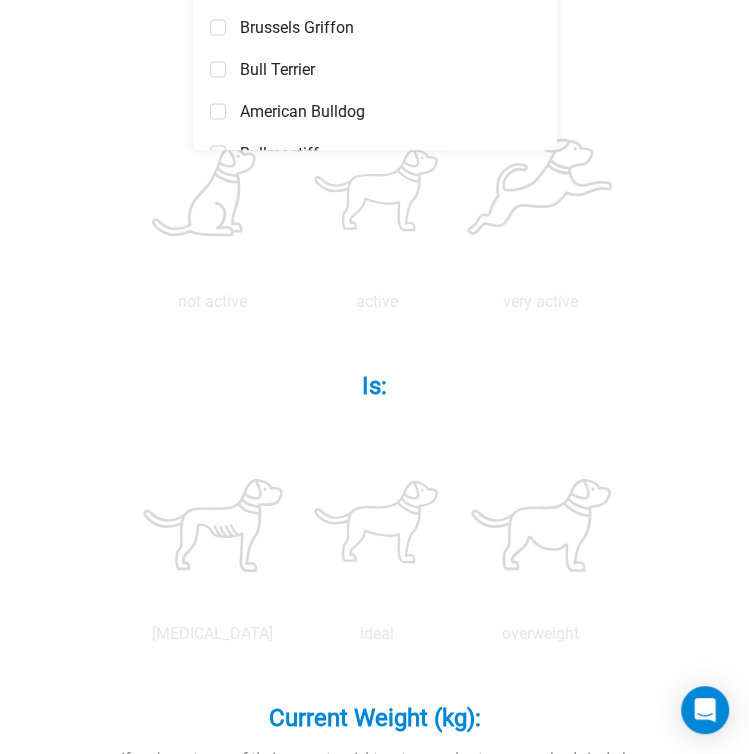 click on "not active
active
very active" at bounding box center (375, 199) 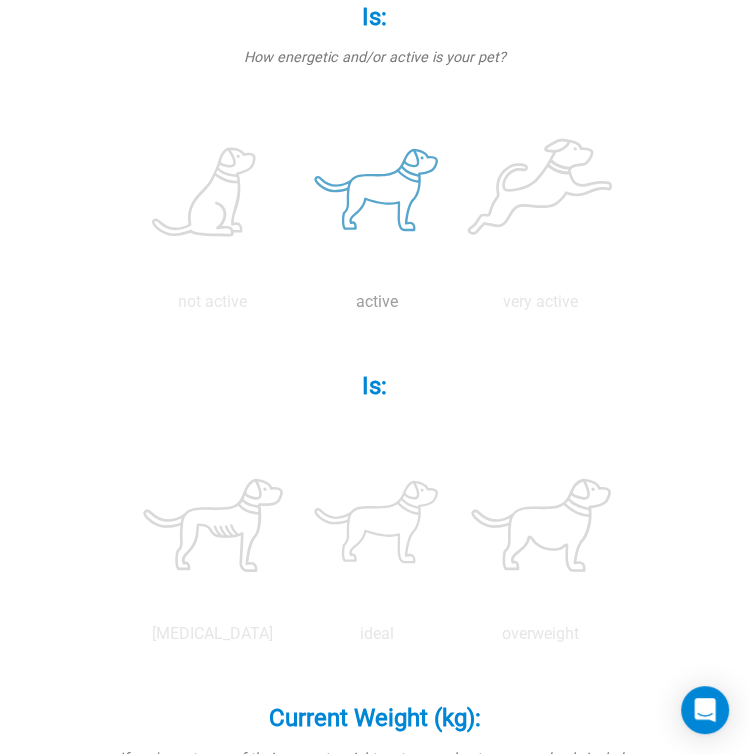 click at bounding box center [377, 193] 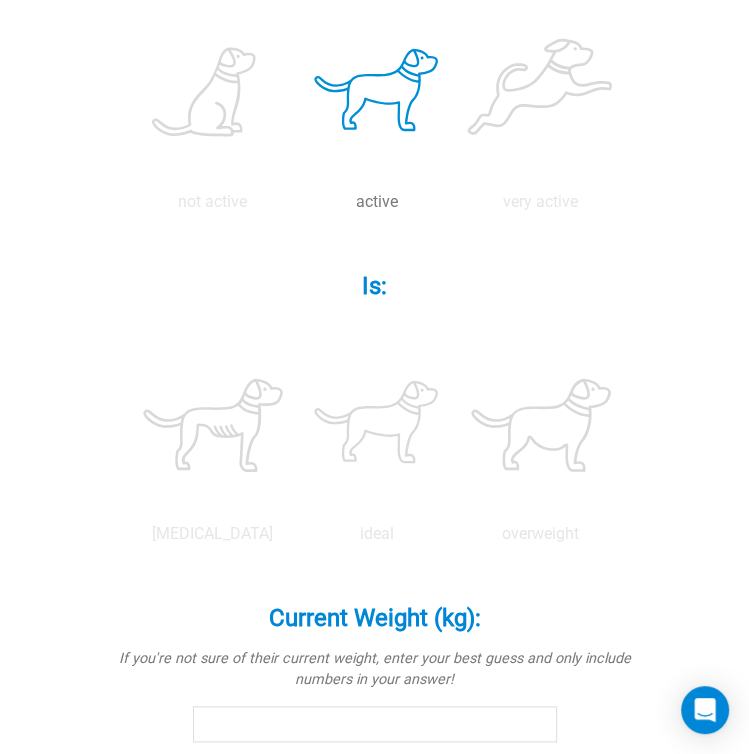 scroll, scrollTop: 800, scrollLeft: 0, axis: vertical 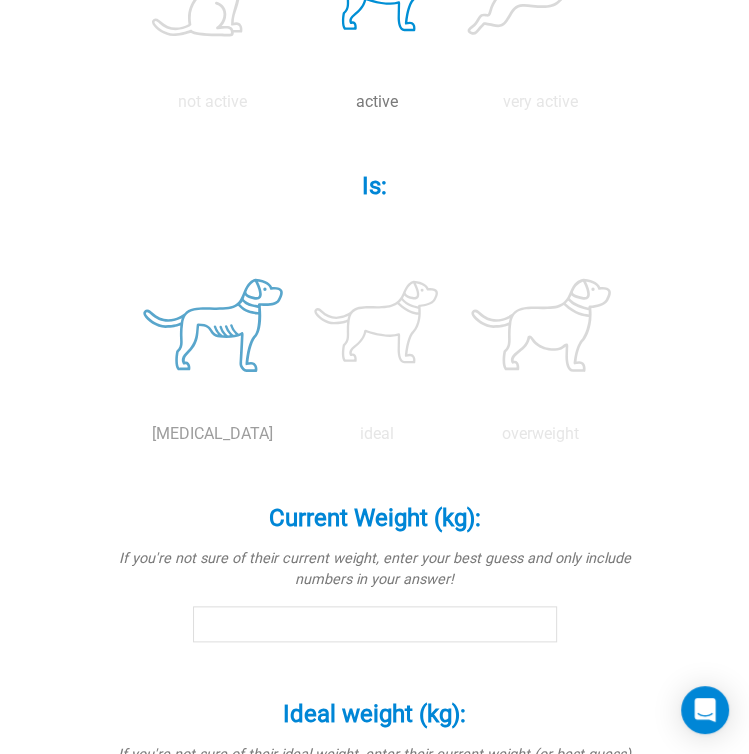 click at bounding box center (213, 325) 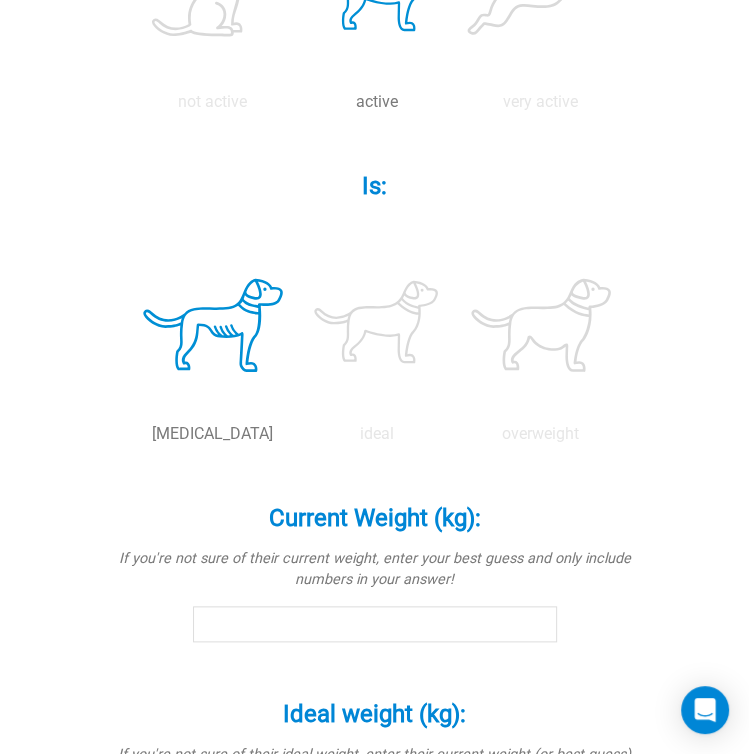 scroll, scrollTop: 900, scrollLeft: 0, axis: vertical 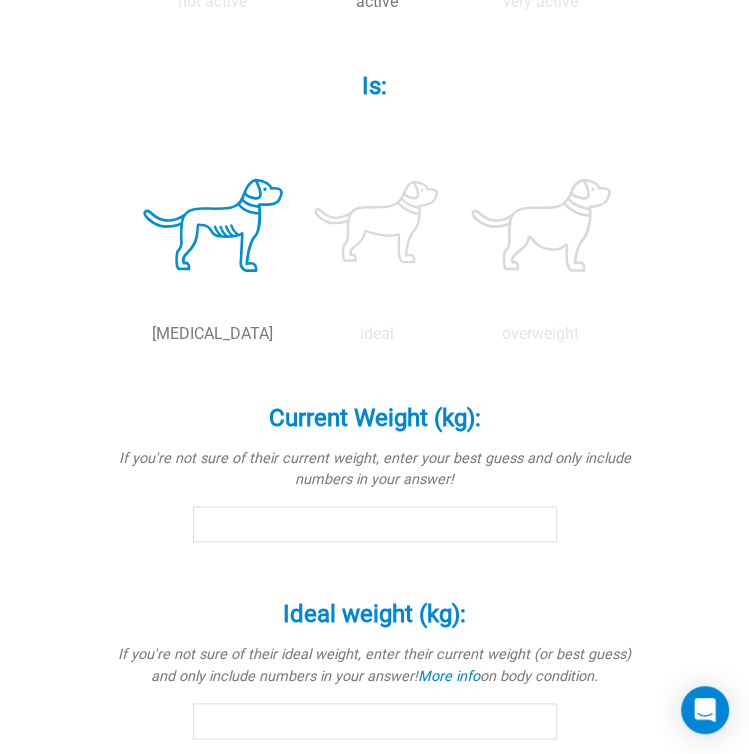 click on "Current Weight (kg): *" at bounding box center [375, 524] 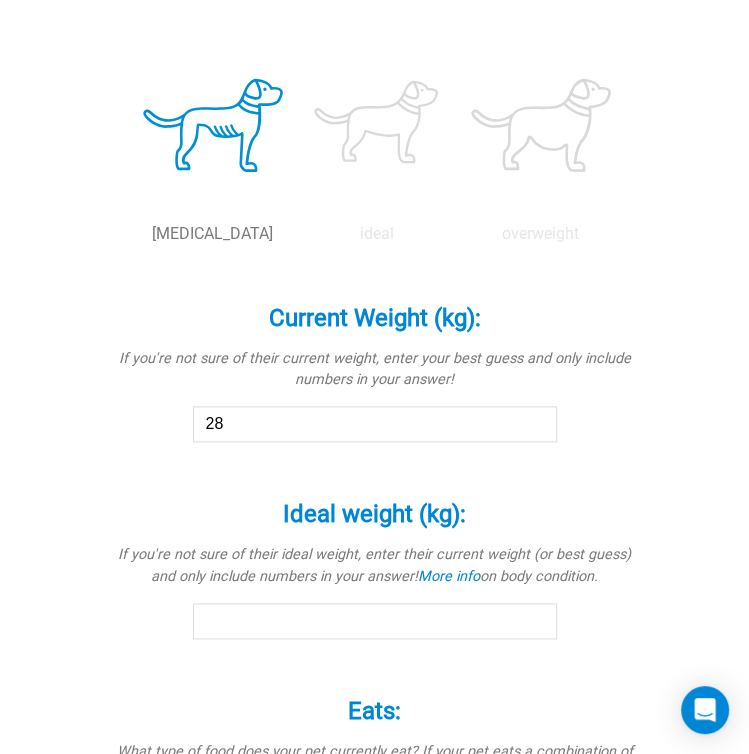 scroll, scrollTop: 1100, scrollLeft: 0, axis: vertical 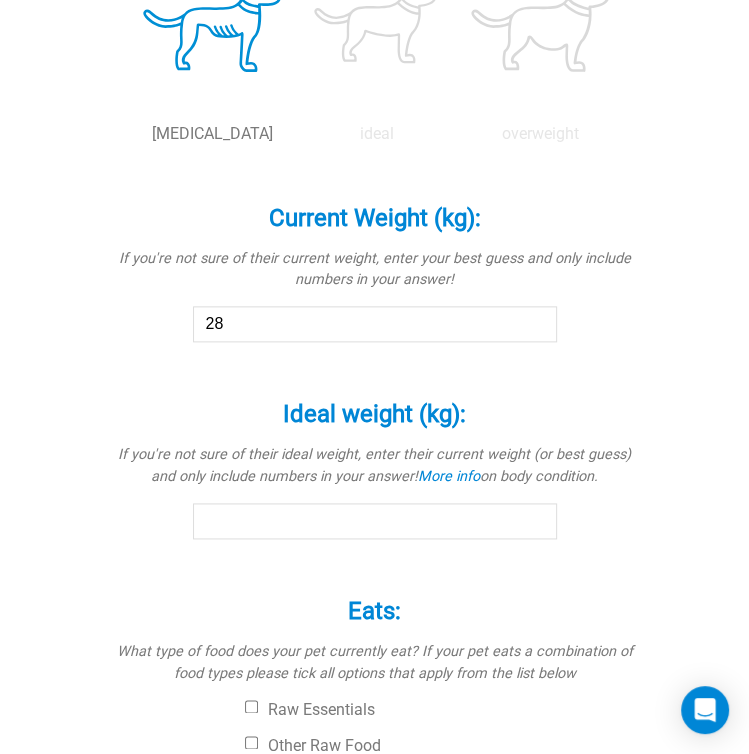 type on "28" 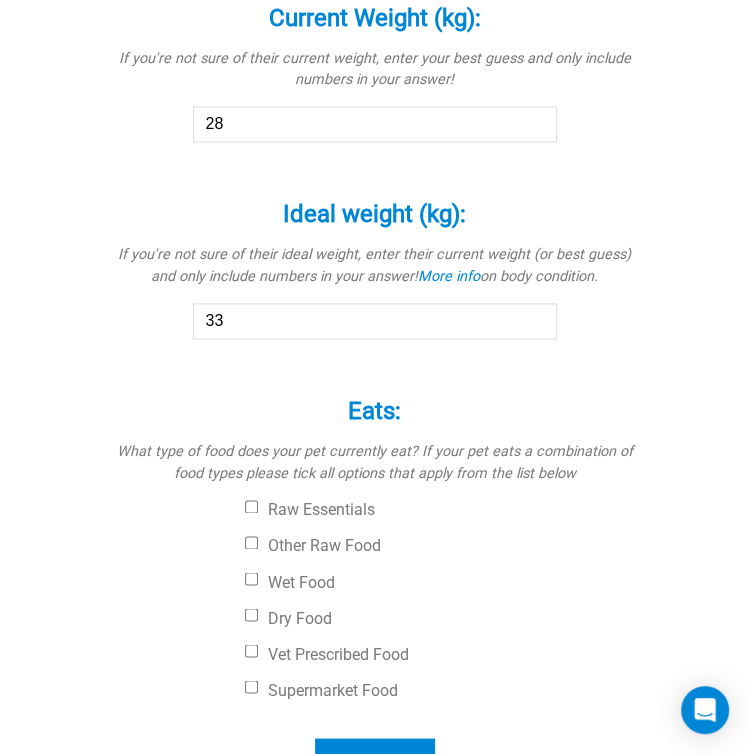 scroll, scrollTop: 1400, scrollLeft: 0, axis: vertical 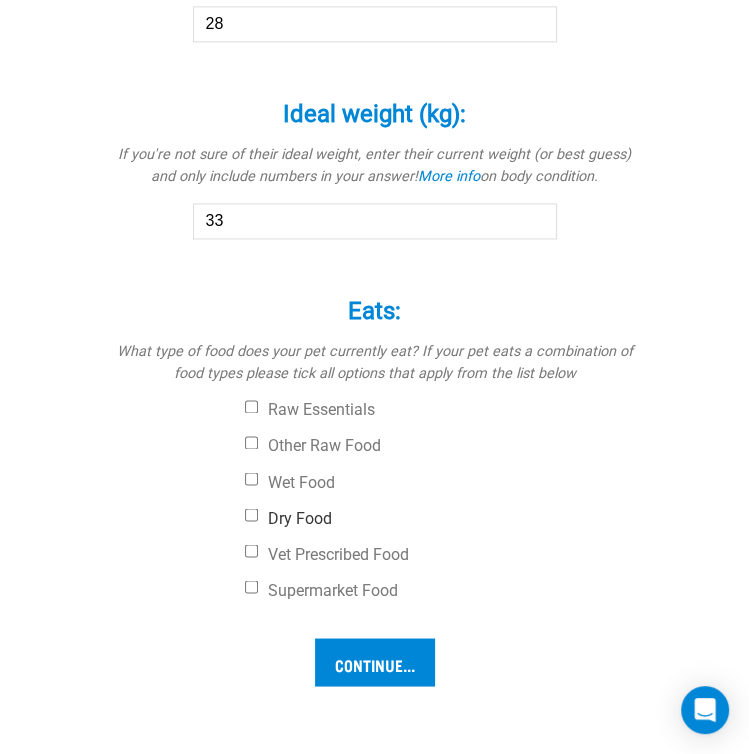 type on "33" 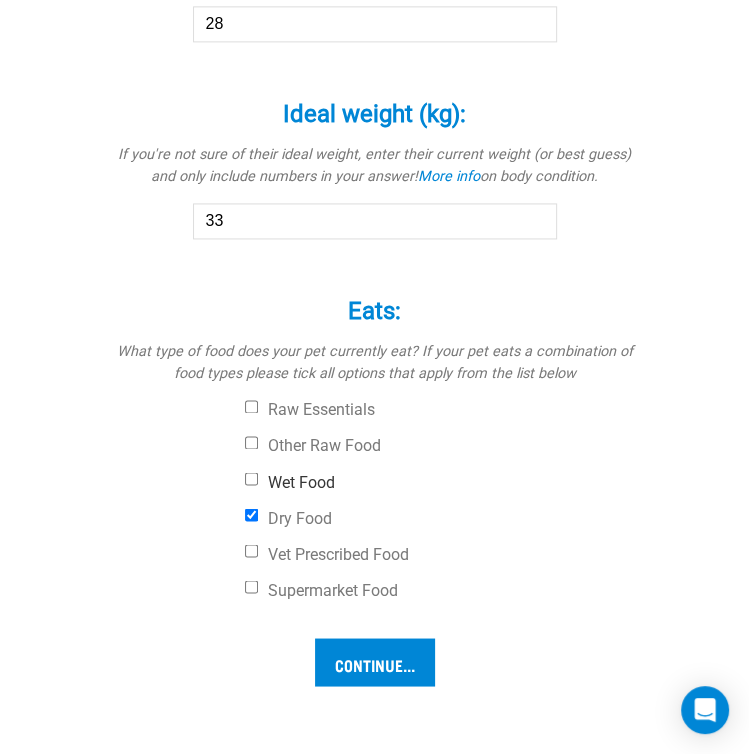 click on "Wet Food" at bounding box center (251, 478) 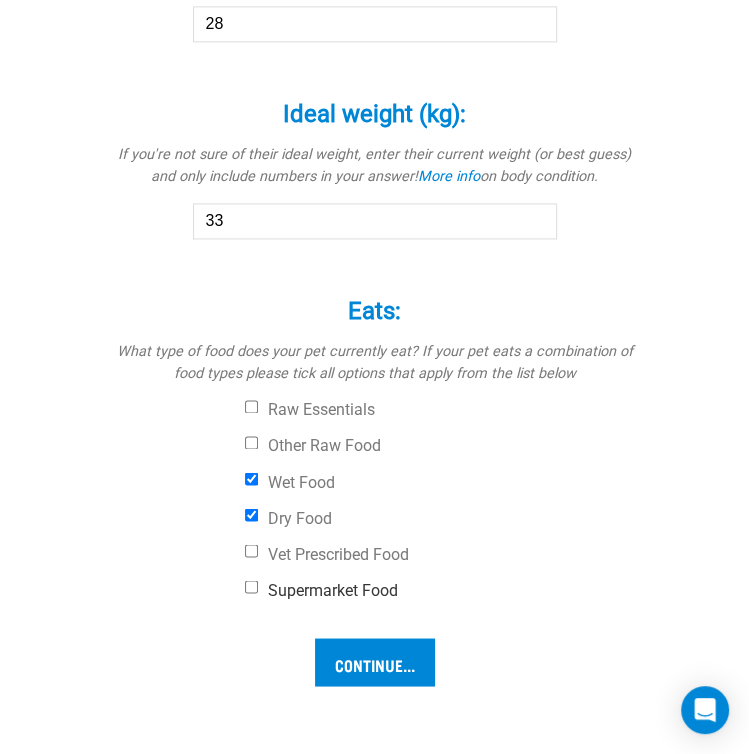 click on "Supermarket Food" at bounding box center [251, 586] 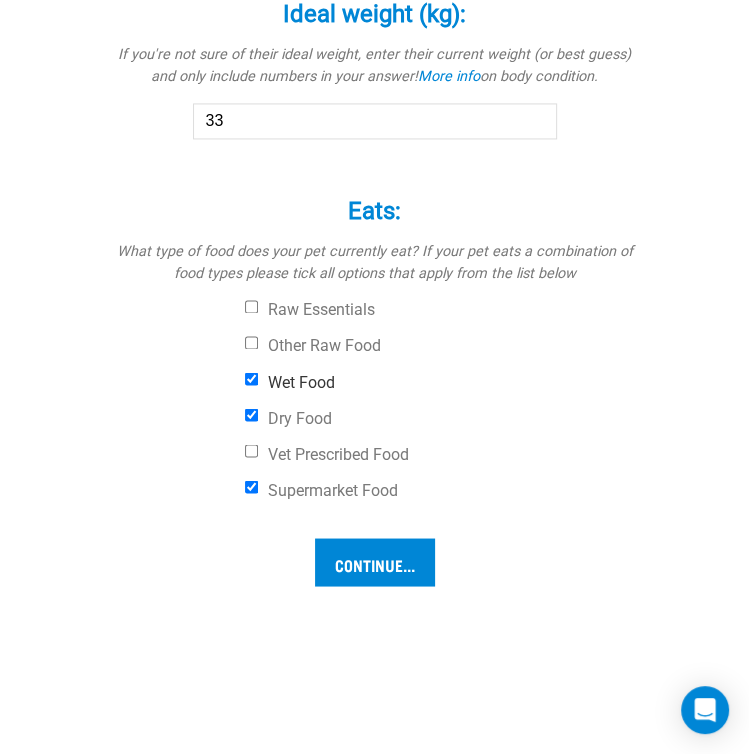 scroll, scrollTop: 1600, scrollLeft: 0, axis: vertical 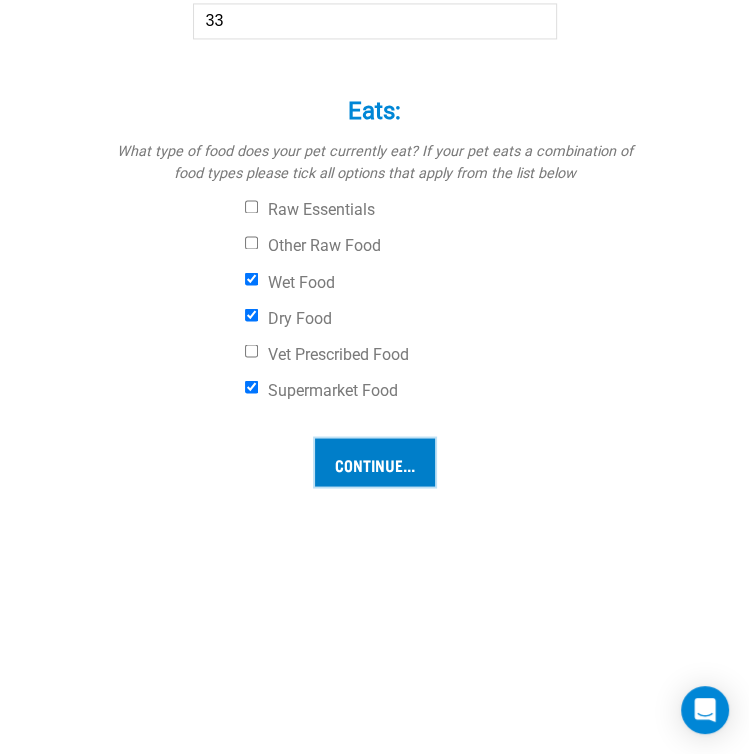 click on "Continue..." at bounding box center (375, 462) 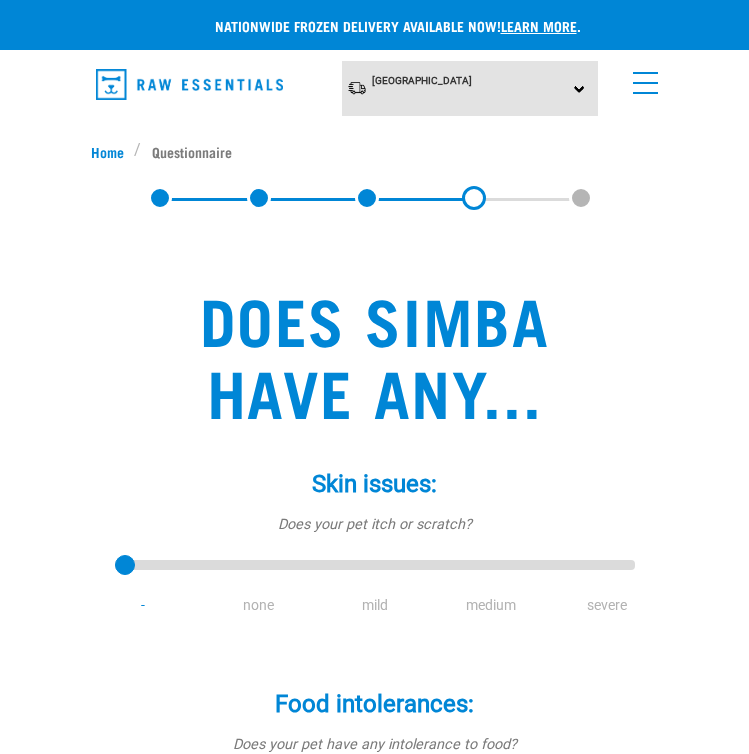 scroll, scrollTop: 0, scrollLeft: 0, axis: both 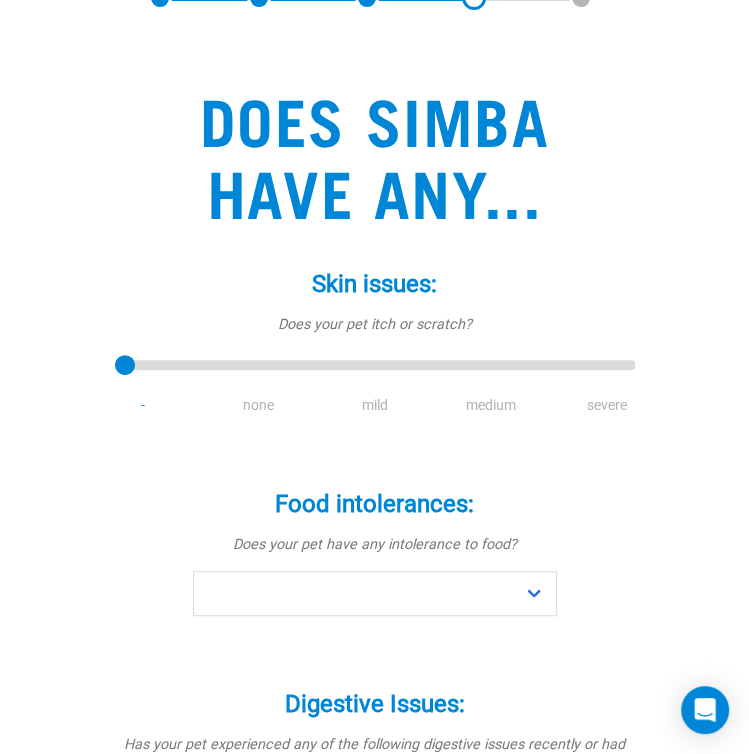 click on "medium" at bounding box center (491, 405) 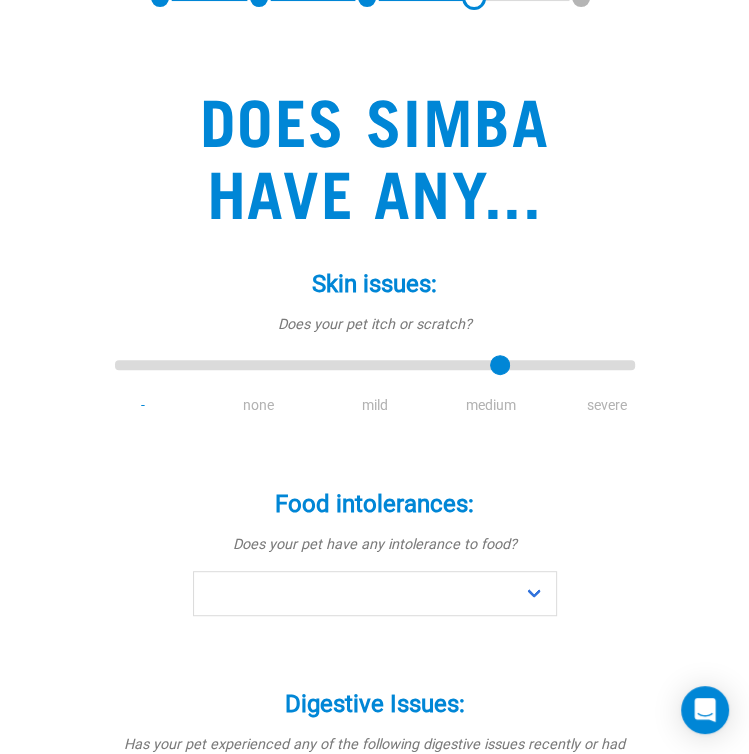 drag, startPoint x: 122, startPoint y: 366, endPoint x: 511, endPoint y: 366, distance: 389 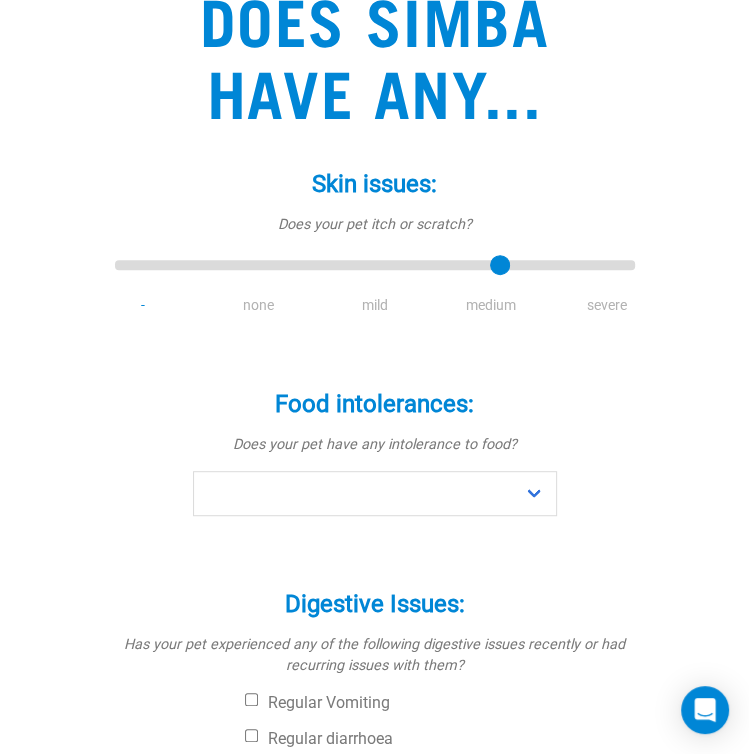 scroll, scrollTop: 400, scrollLeft: 0, axis: vertical 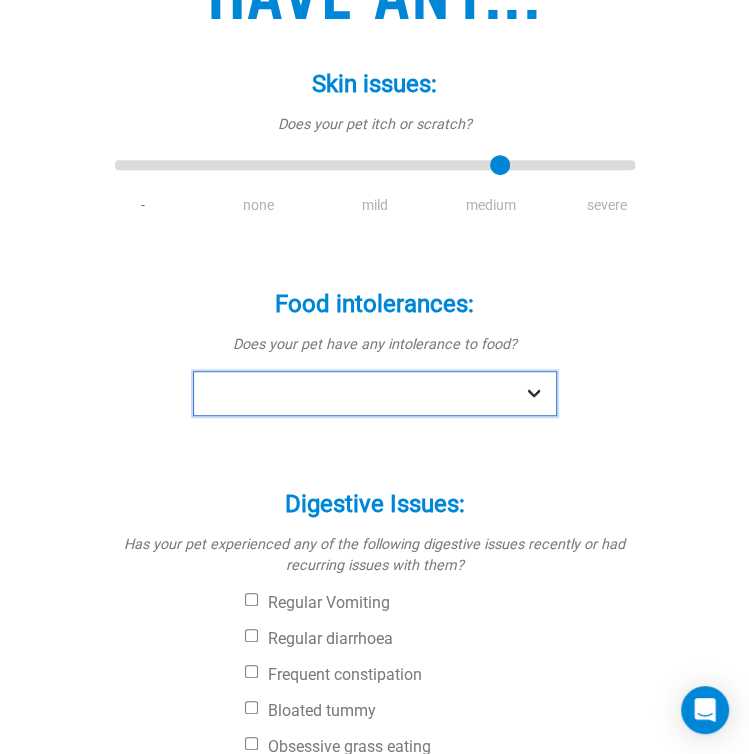 click on "No
Yes" at bounding box center [375, 393] 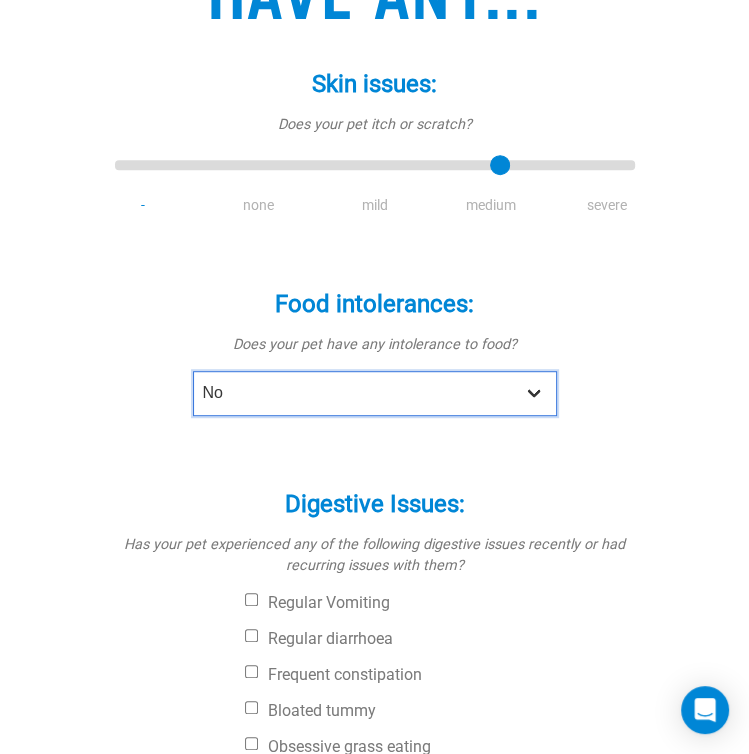 click on "No
Yes" at bounding box center (375, 393) 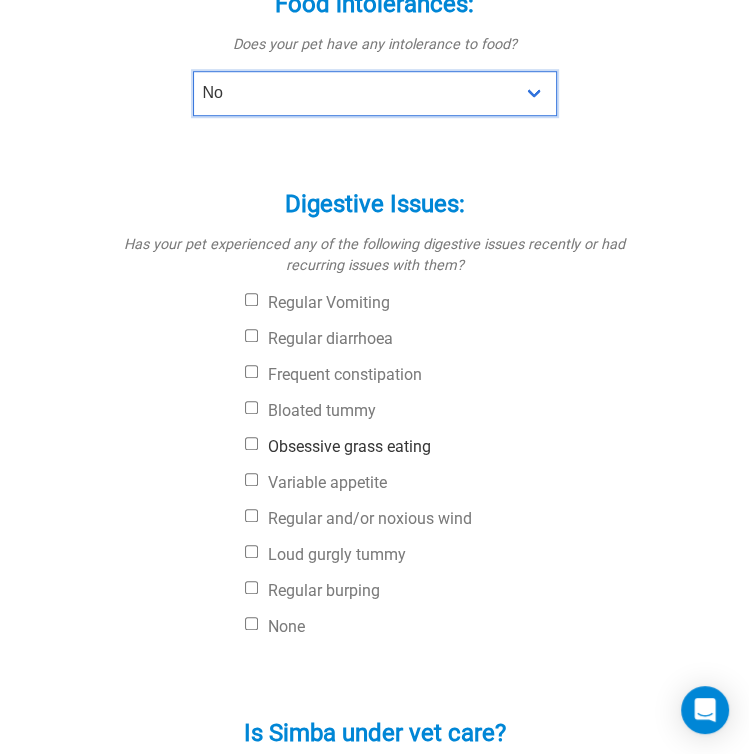 scroll, scrollTop: 800, scrollLeft: 0, axis: vertical 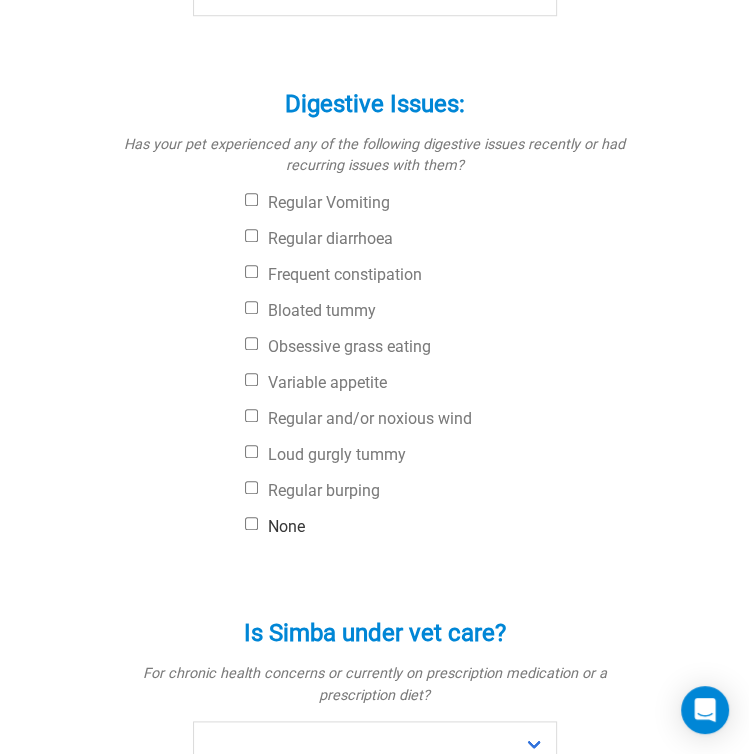 click on "None" at bounding box center (251, 523) 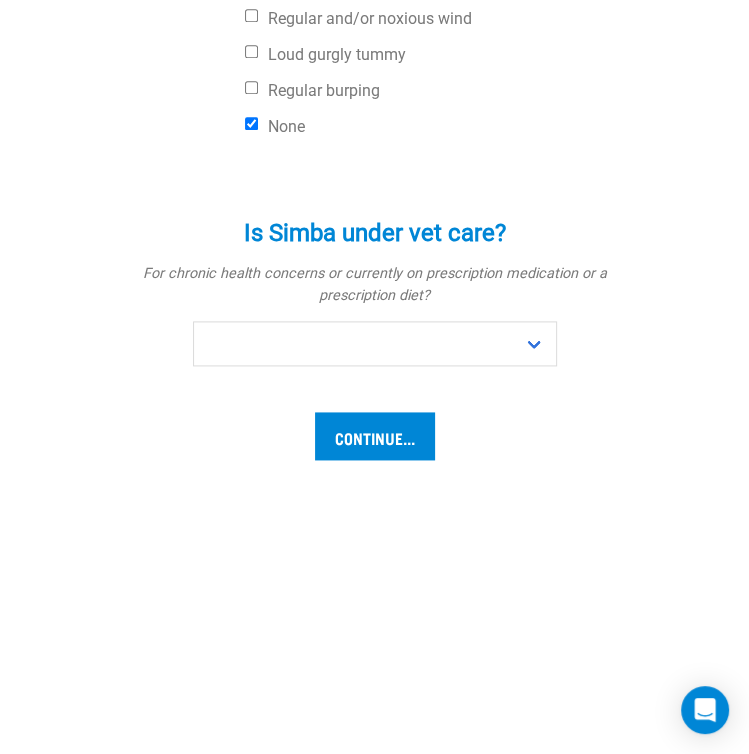 scroll, scrollTop: 1300, scrollLeft: 0, axis: vertical 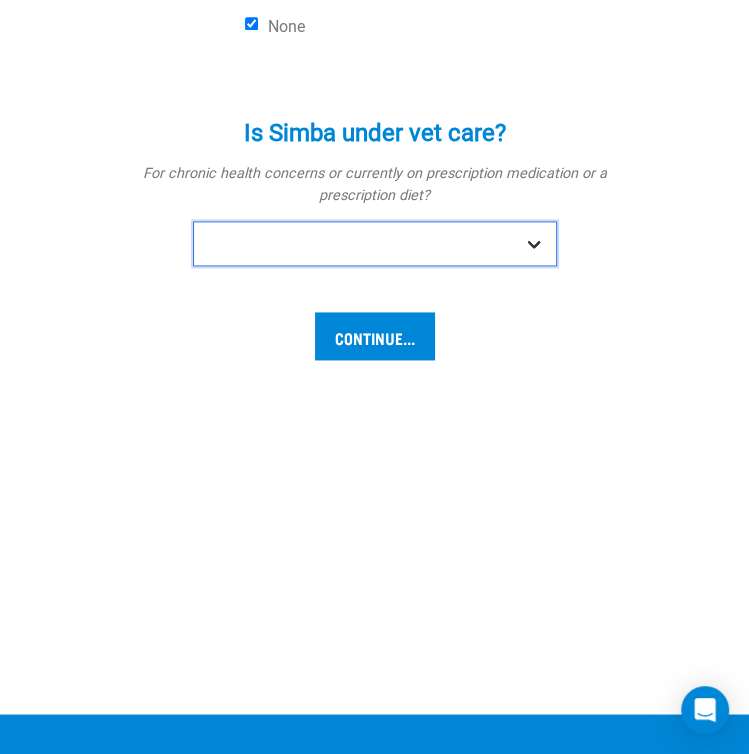 click on "No
Yes" at bounding box center [375, 243] 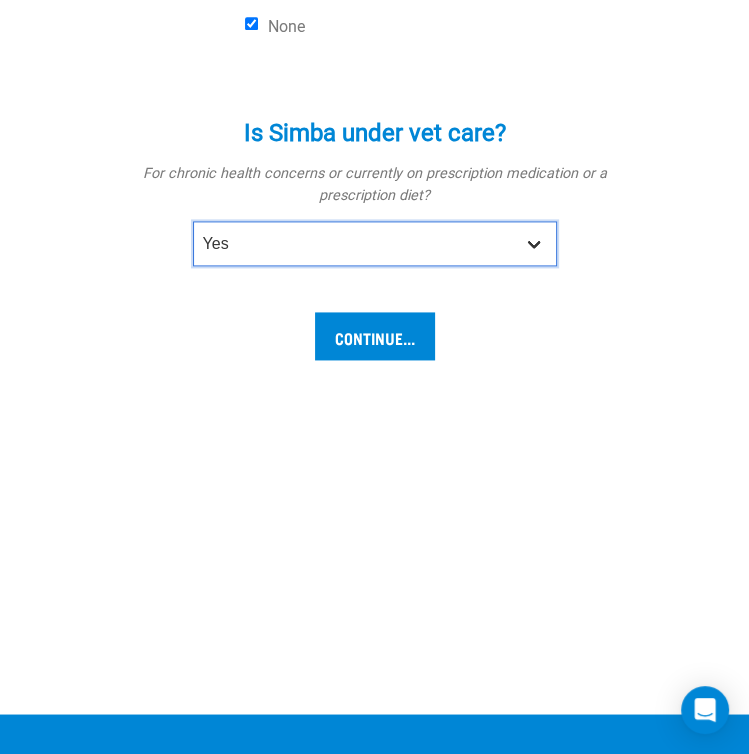 click on "No
Yes" at bounding box center [375, 243] 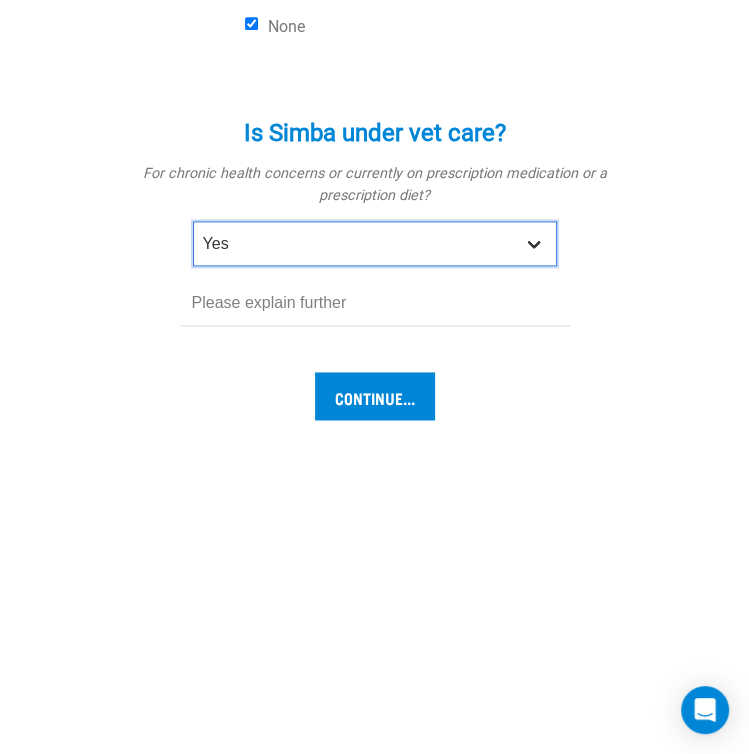 click on "No
Yes" at bounding box center [375, 243] 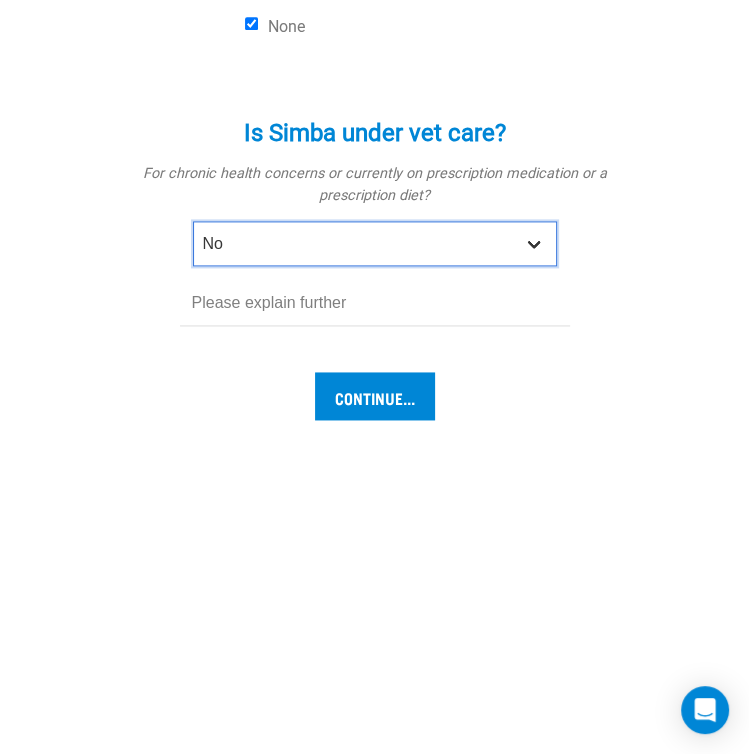 click on "No
Yes" at bounding box center [375, 243] 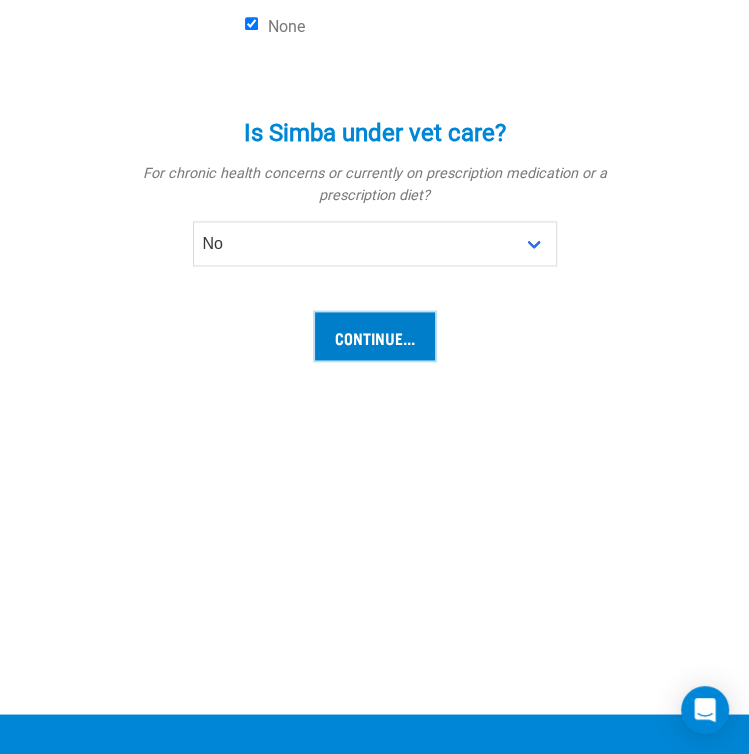 click on "Continue..." at bounding box center [375, 336] 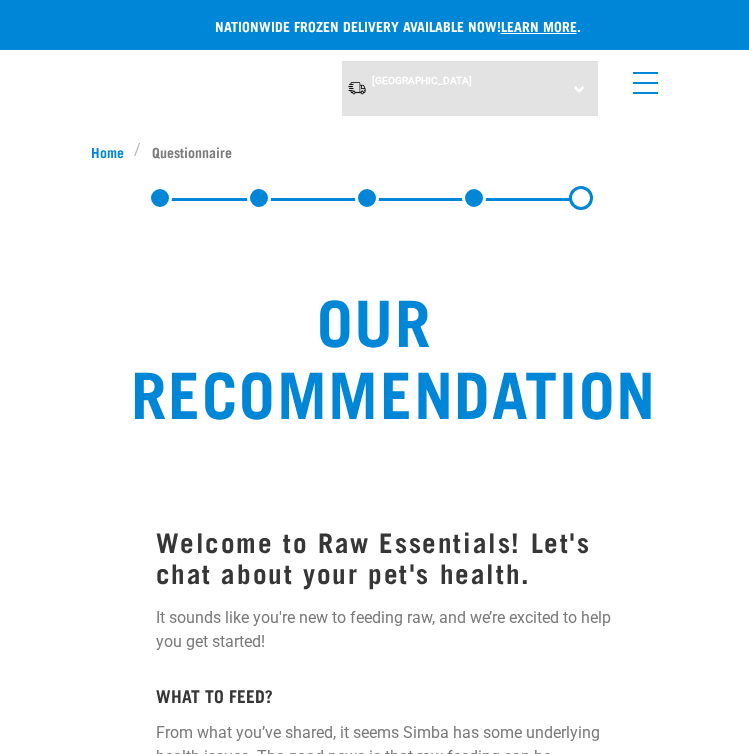 scroll, scrollTop: 200, scrollLeft: 0, axis: vertical 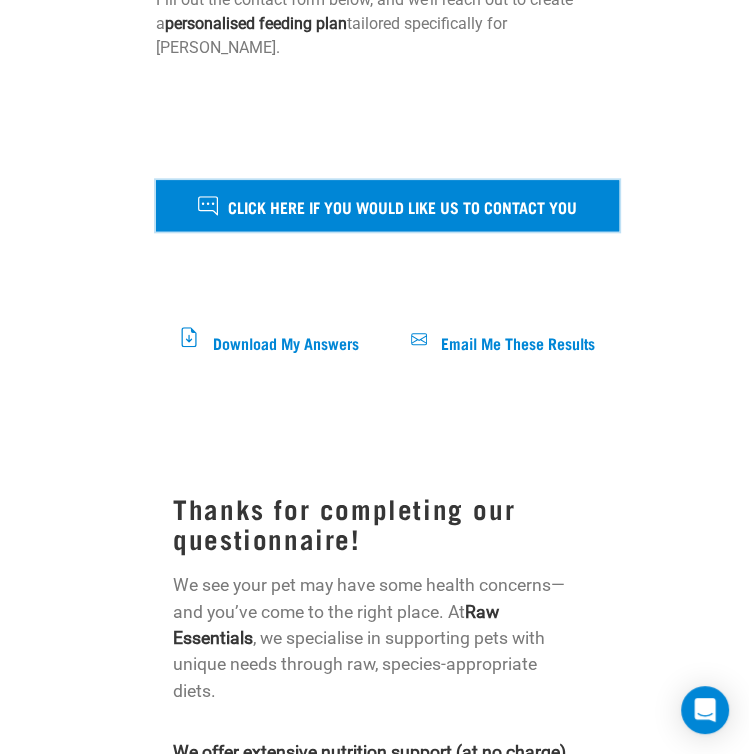 click on "Click here if you would like us to contact you" at bounding box center (402, 206) 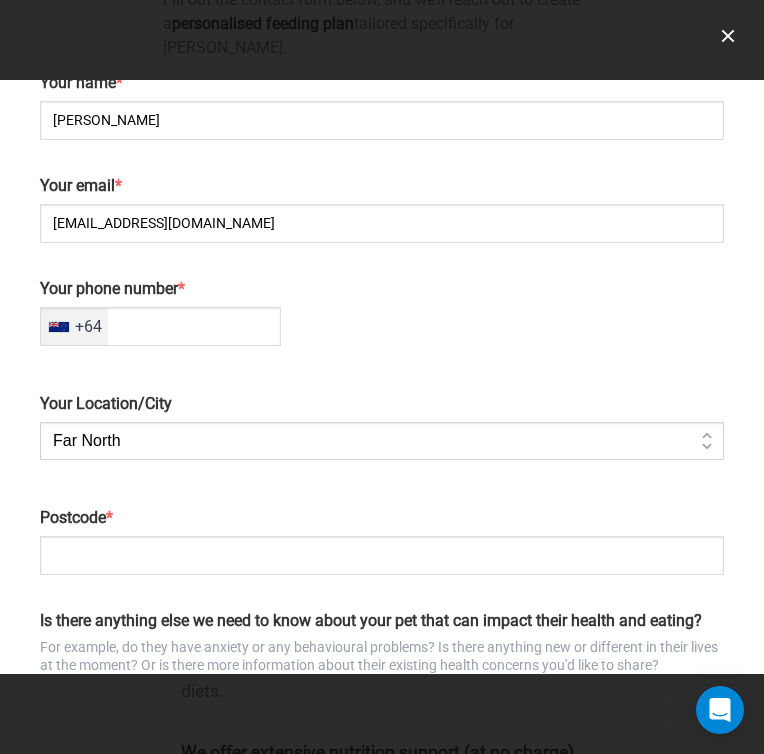 scroll, scrollTop: 513, scrollLeft: 0, axis: vertical 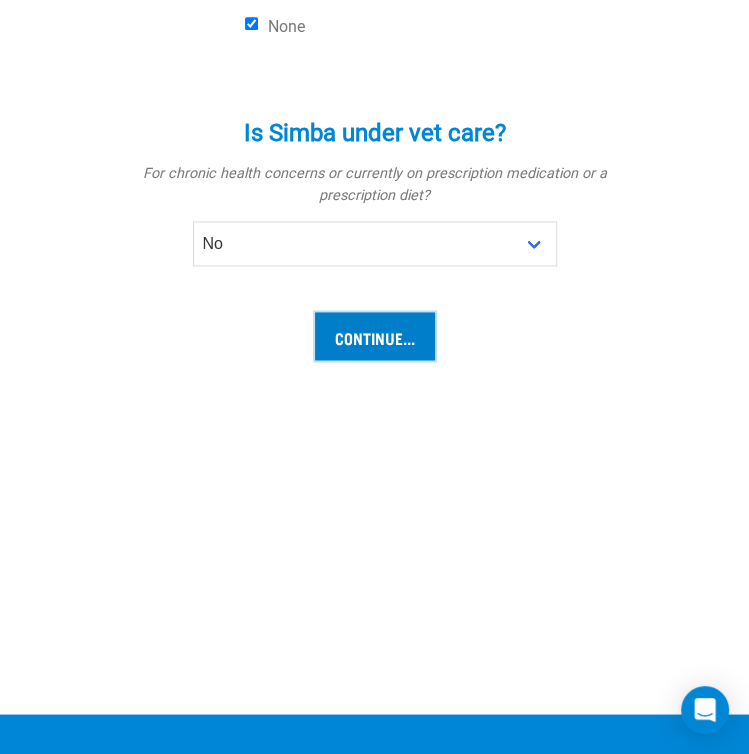 click on "Continue..." at bounding box center (375, 336) 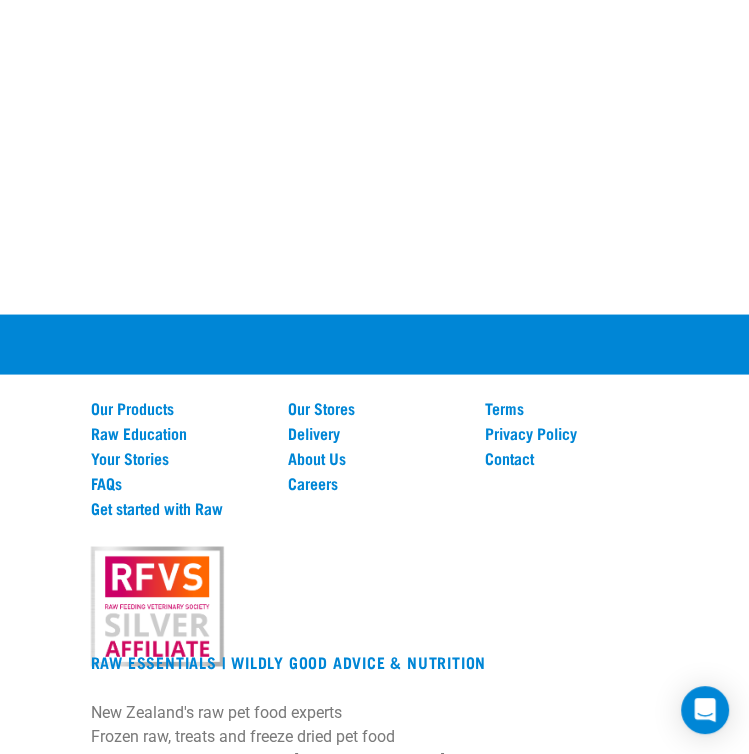 scroll, scrollTop: 1863, scrollLeft: 0, axis: vertical 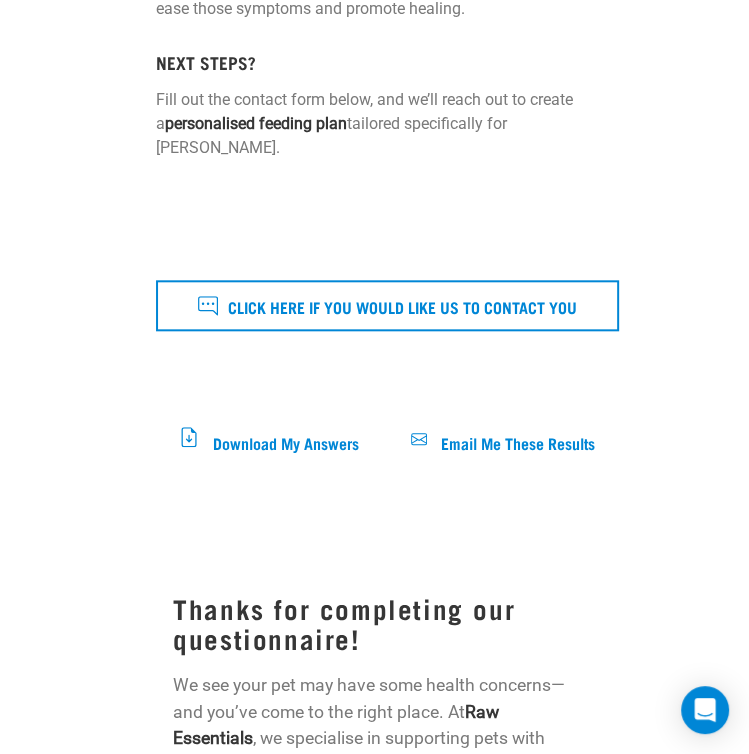 click on "NEXT STEPS?" at bounding box center [387, 63] 